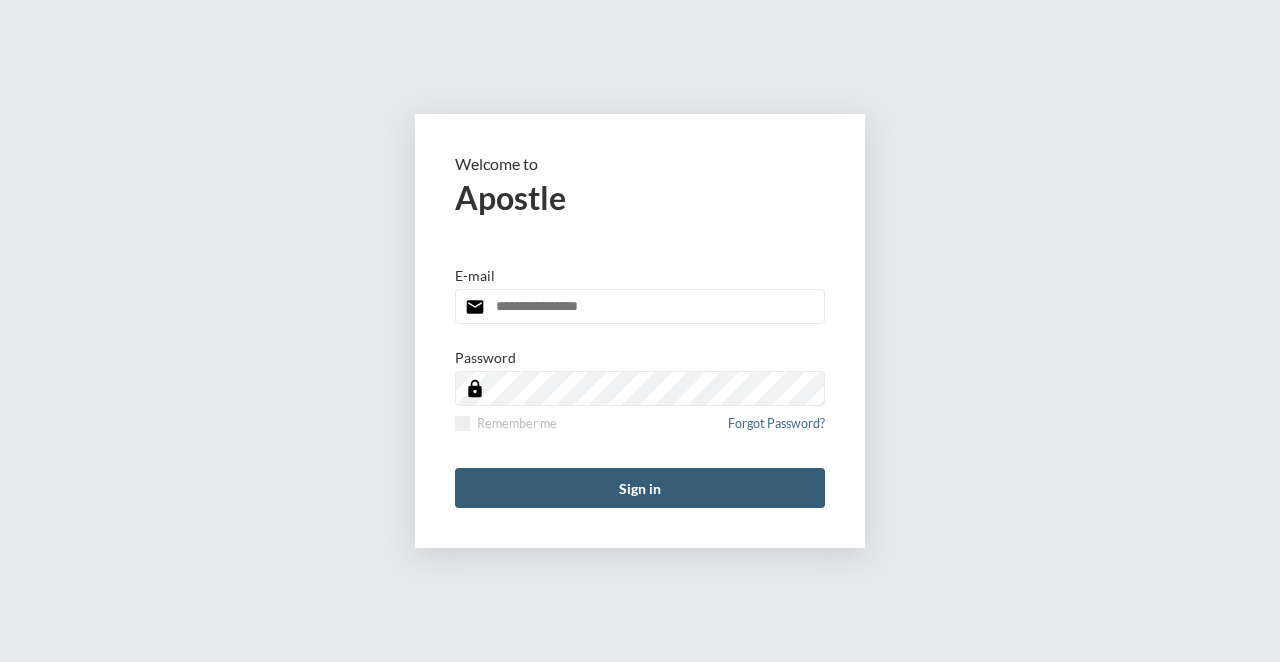 scroll, scrollTop: 0, scrollLeft: 0, axis: both 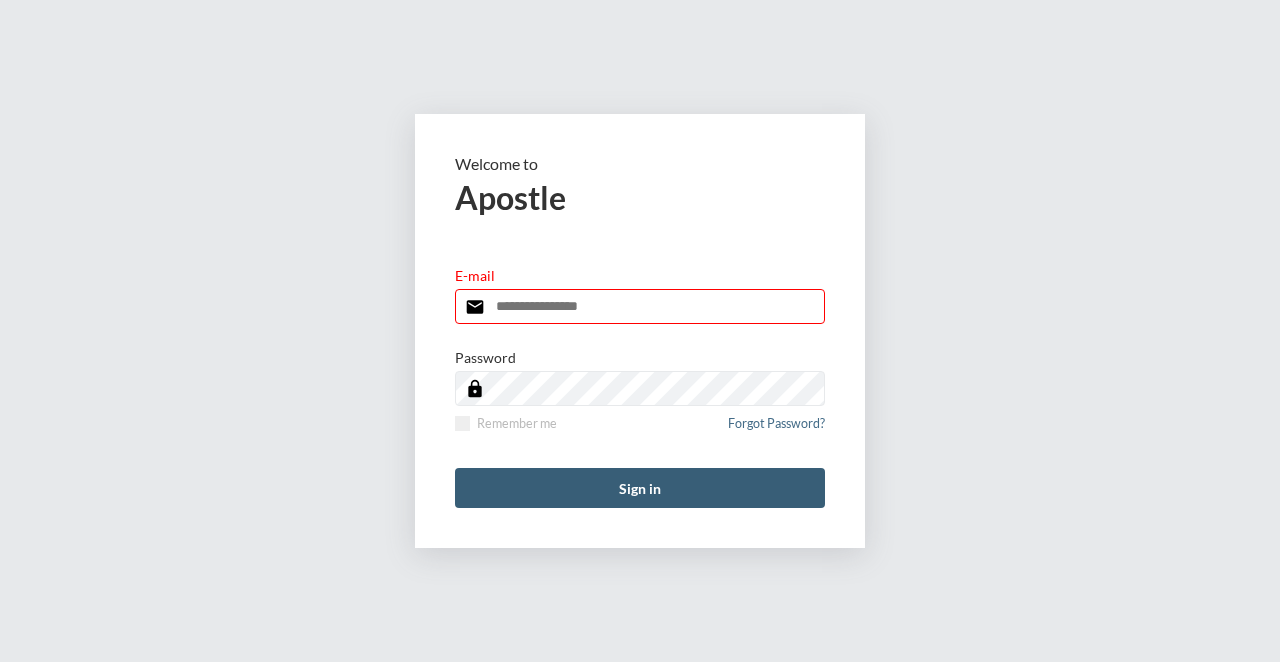 type on "**********" 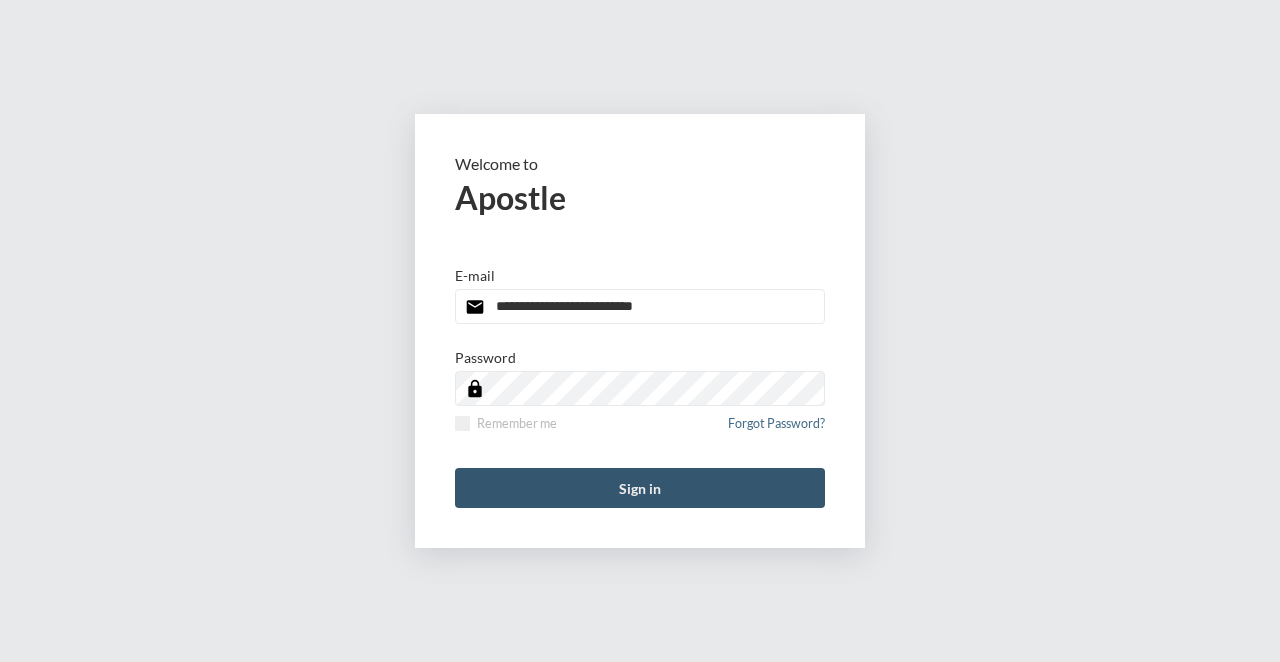 click on "Sign in" at bounding box center [640, 488] 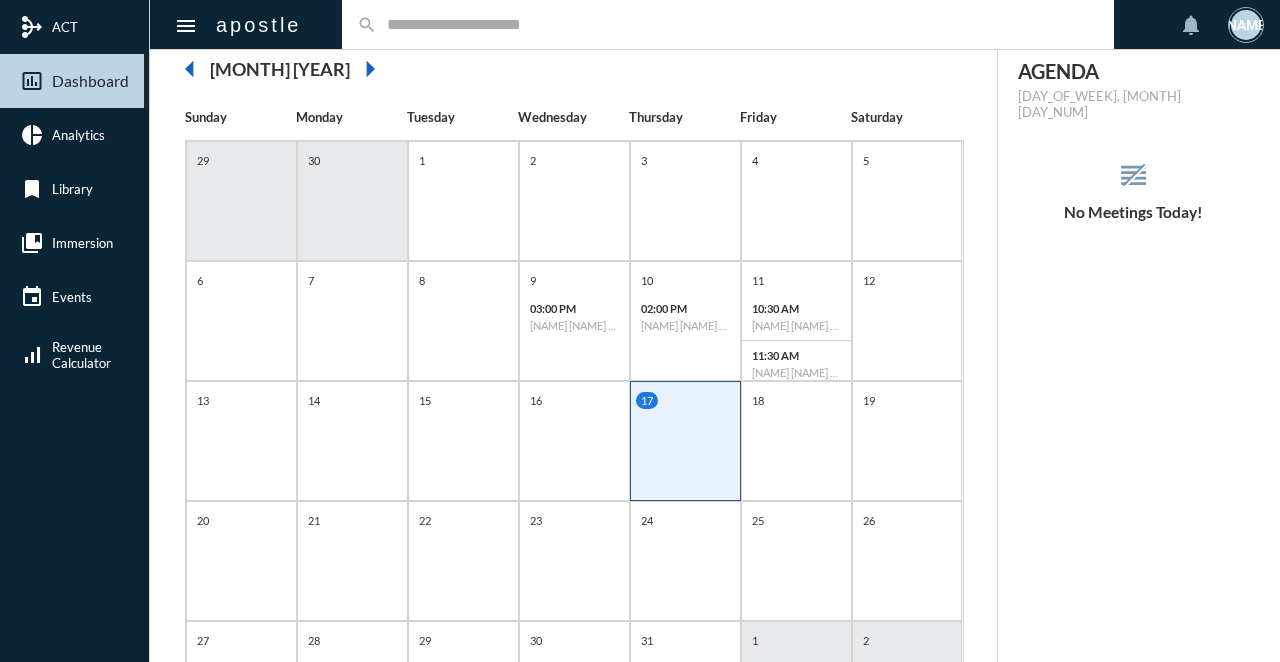 scroll, scrollTop: 174, scrollLeft: 0, axis: vertical 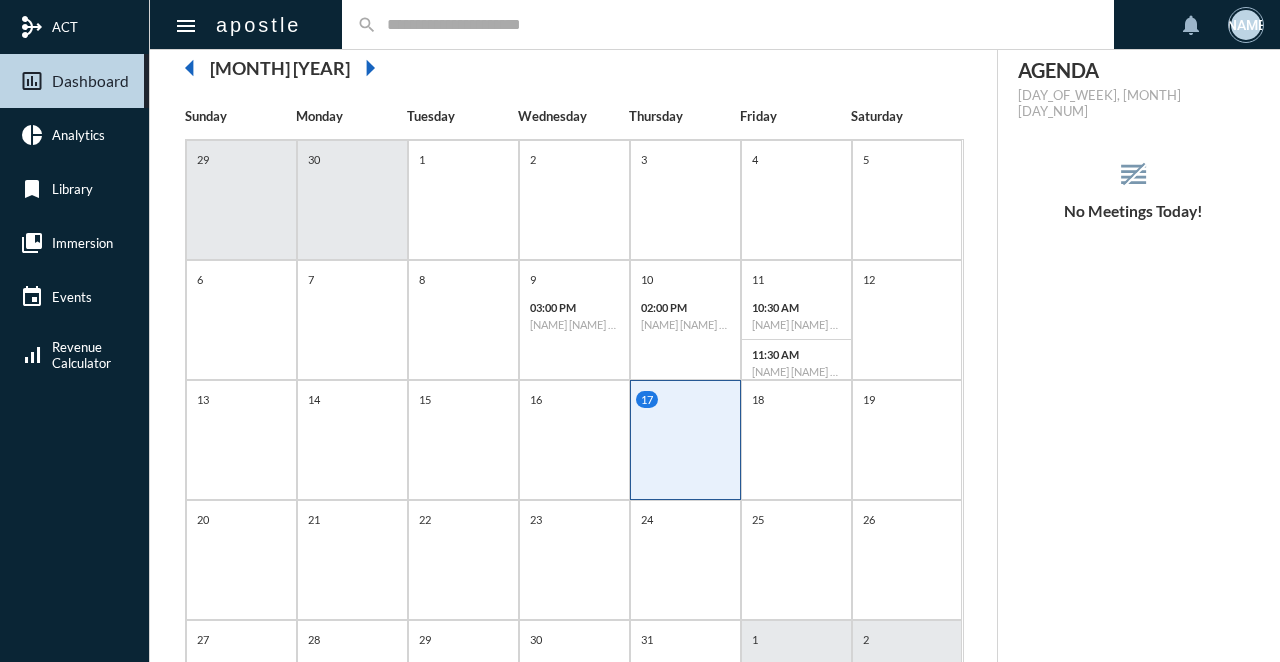 click 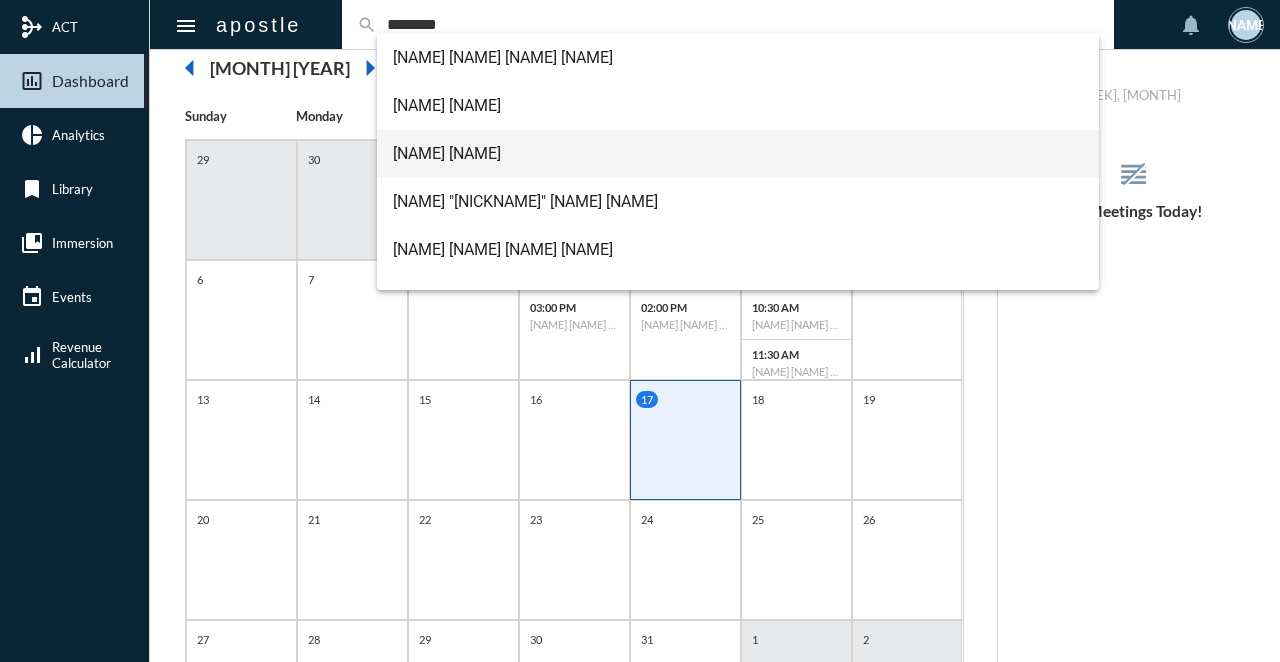type on "********" 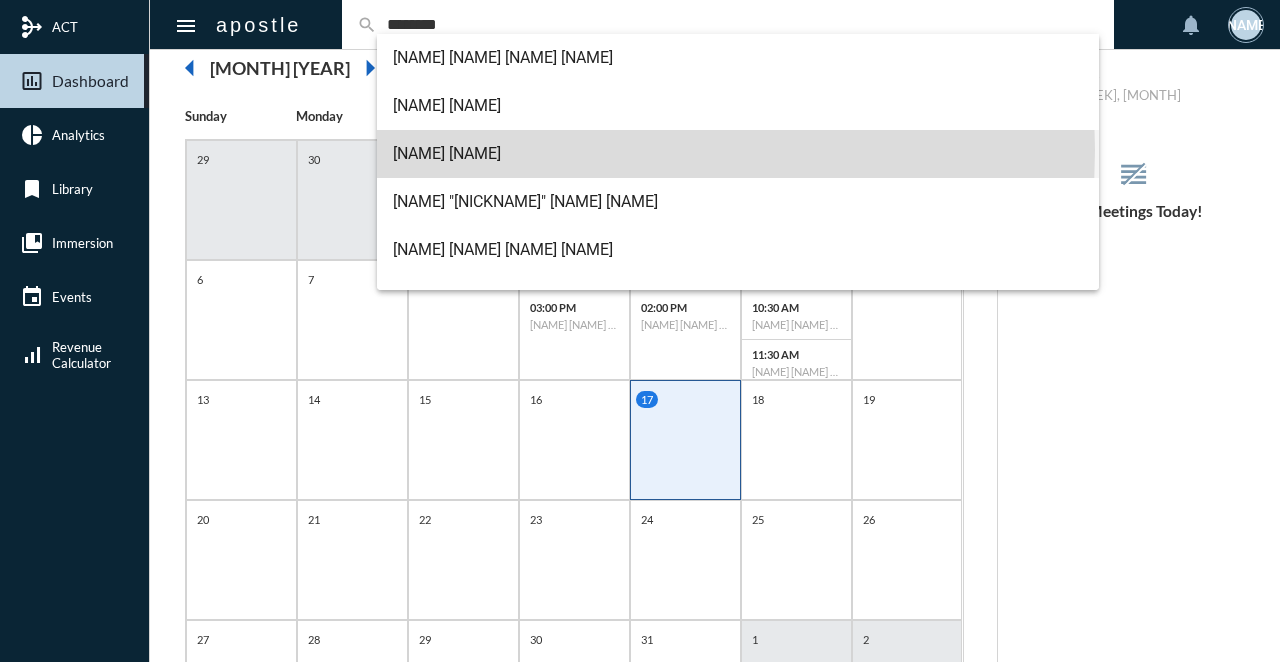 click on "[NAME] [NAME]" at bounding box center (738, 154) 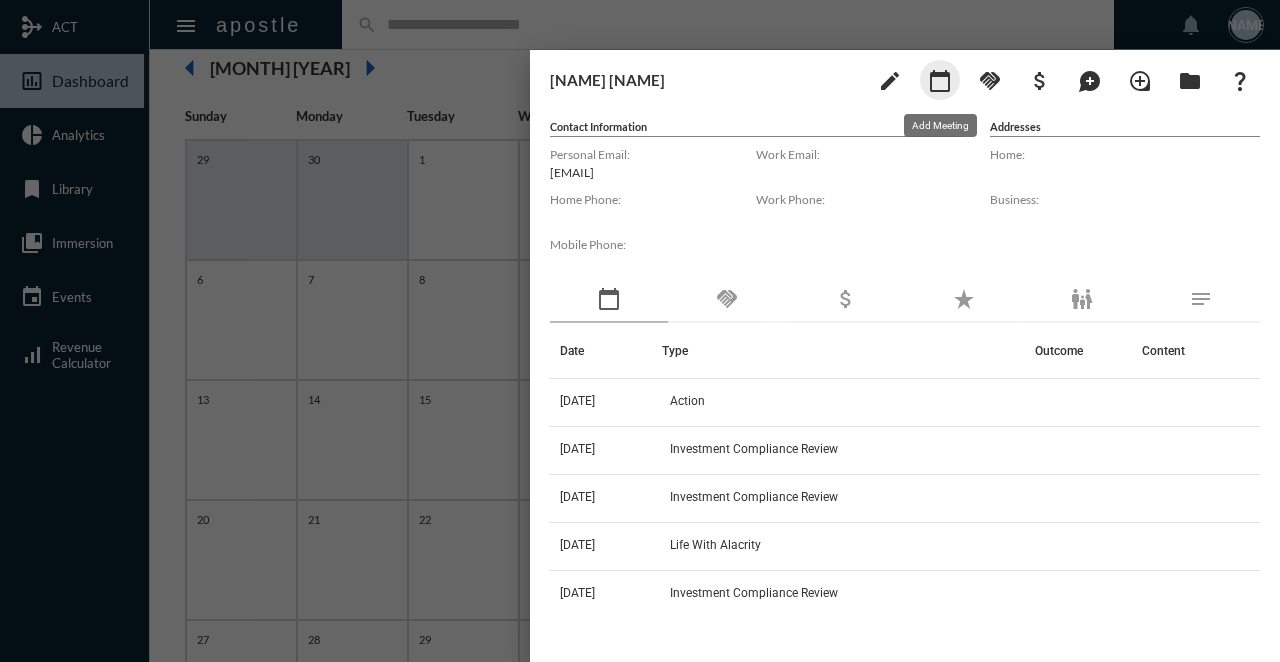 click on "calendar_today" 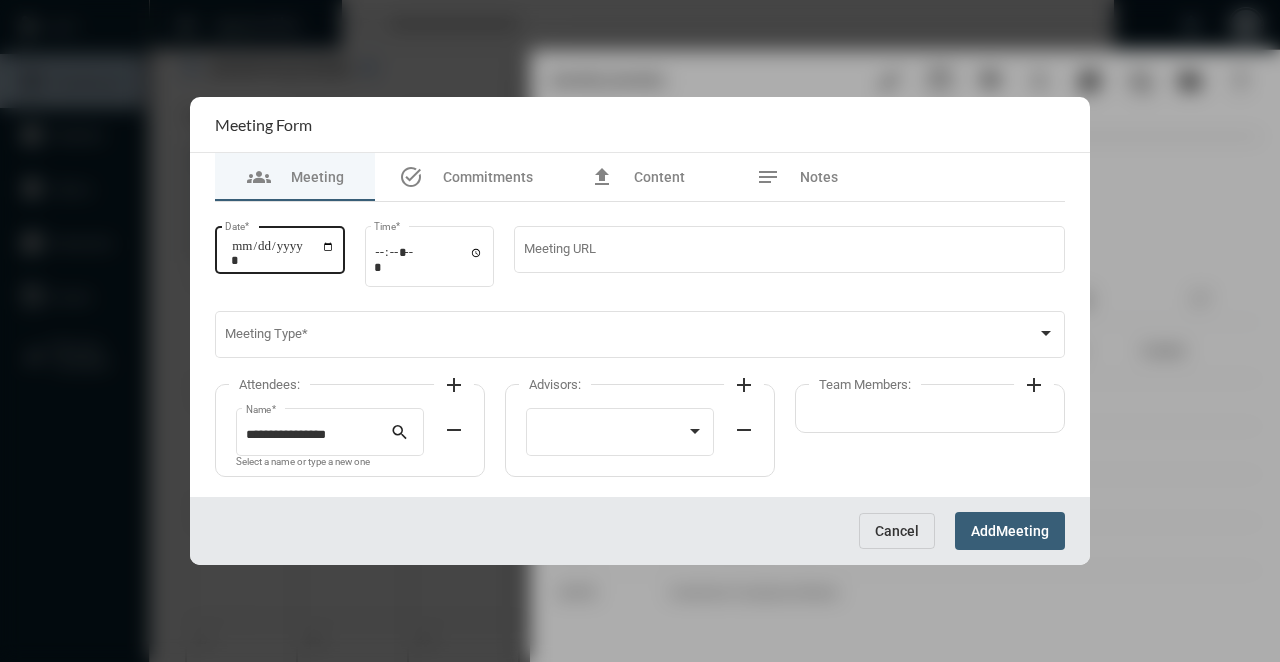 click on "Date  *" at bounding box center [283, 253] 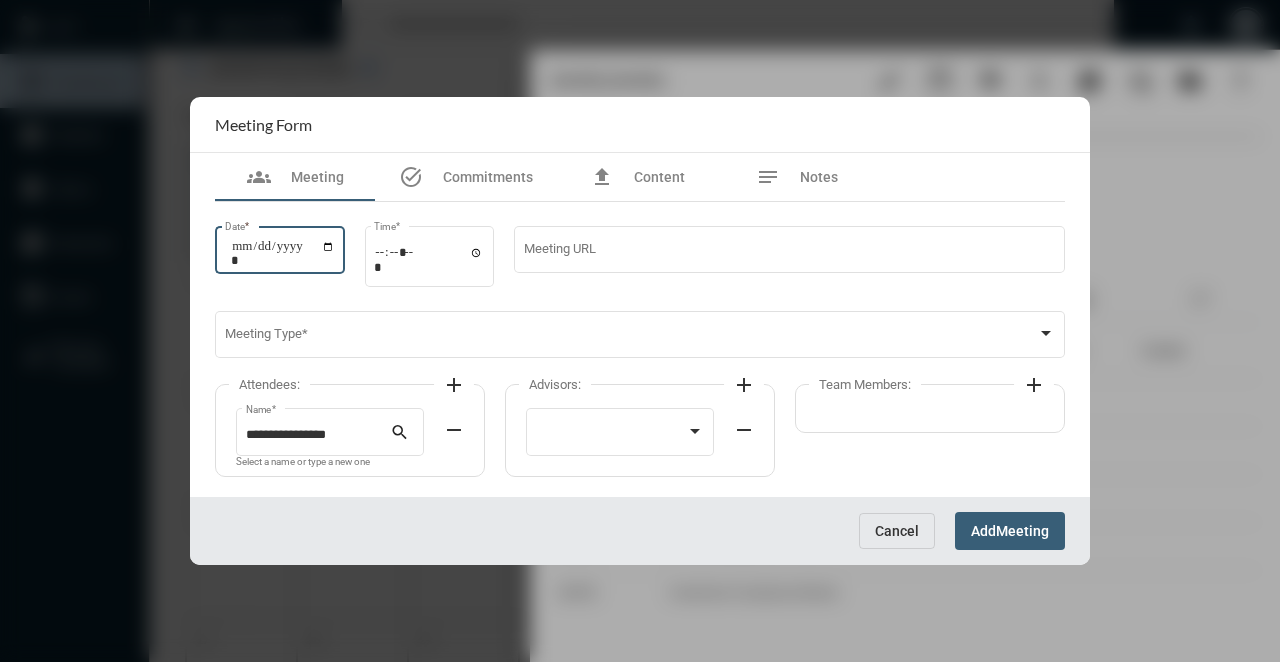 type on "**********" 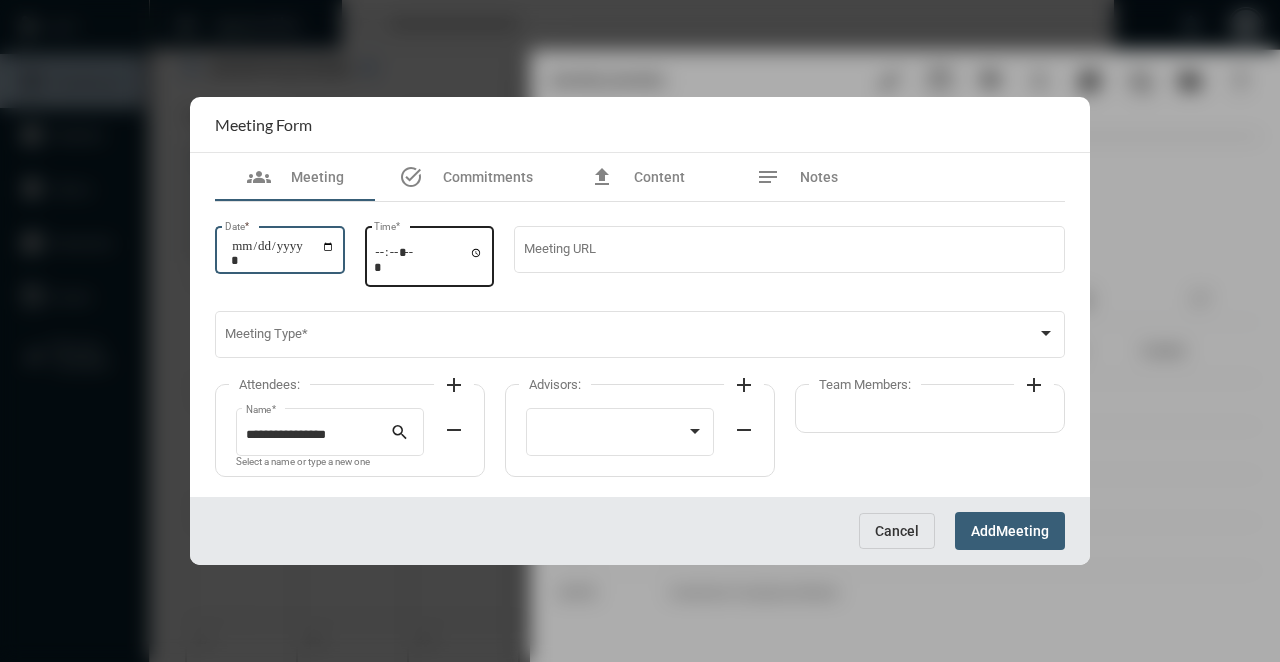 click on "Time  *" at bounding box center (430, 254) 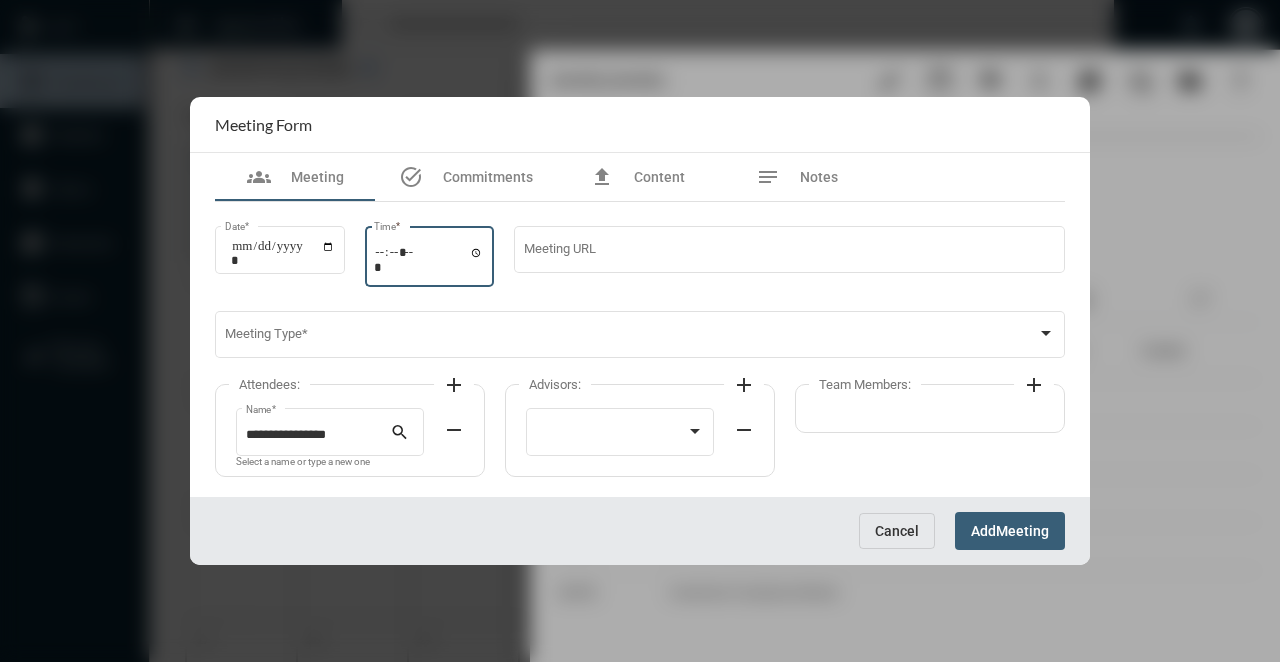 type on "*****" 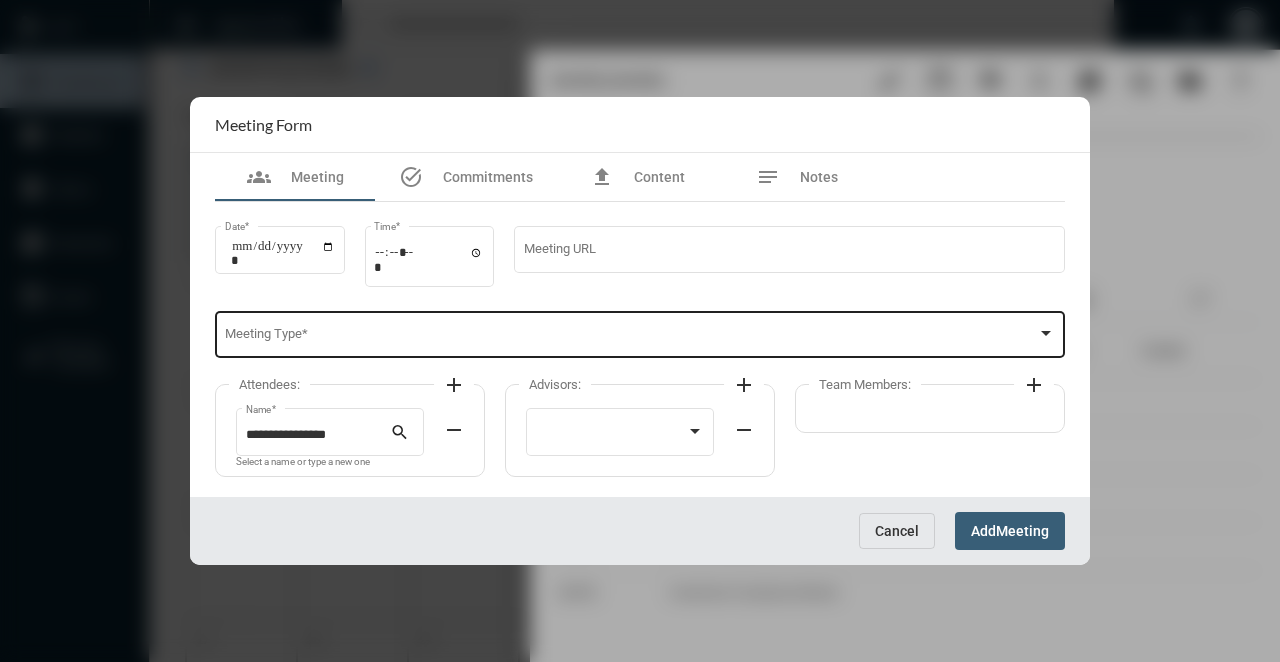 click on "Meeting Type  *" at bounding box center [640, 333] 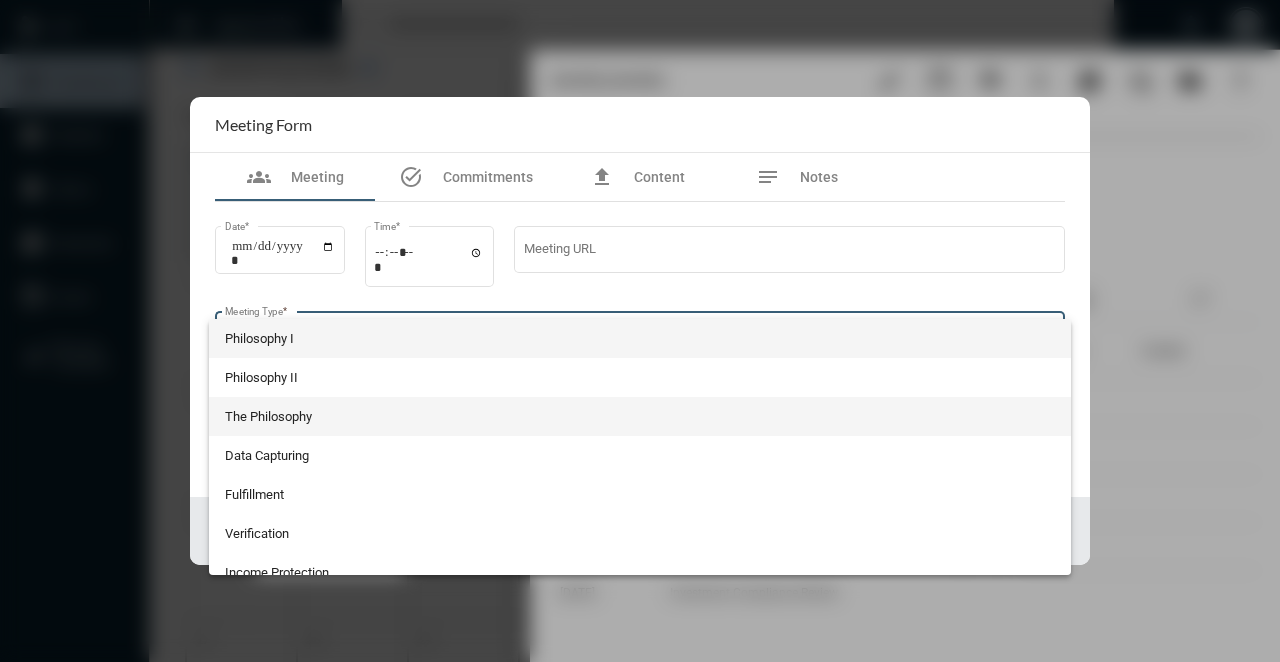 scroll, scrollTop: 524, scrollLeft: 0, axis: vertical 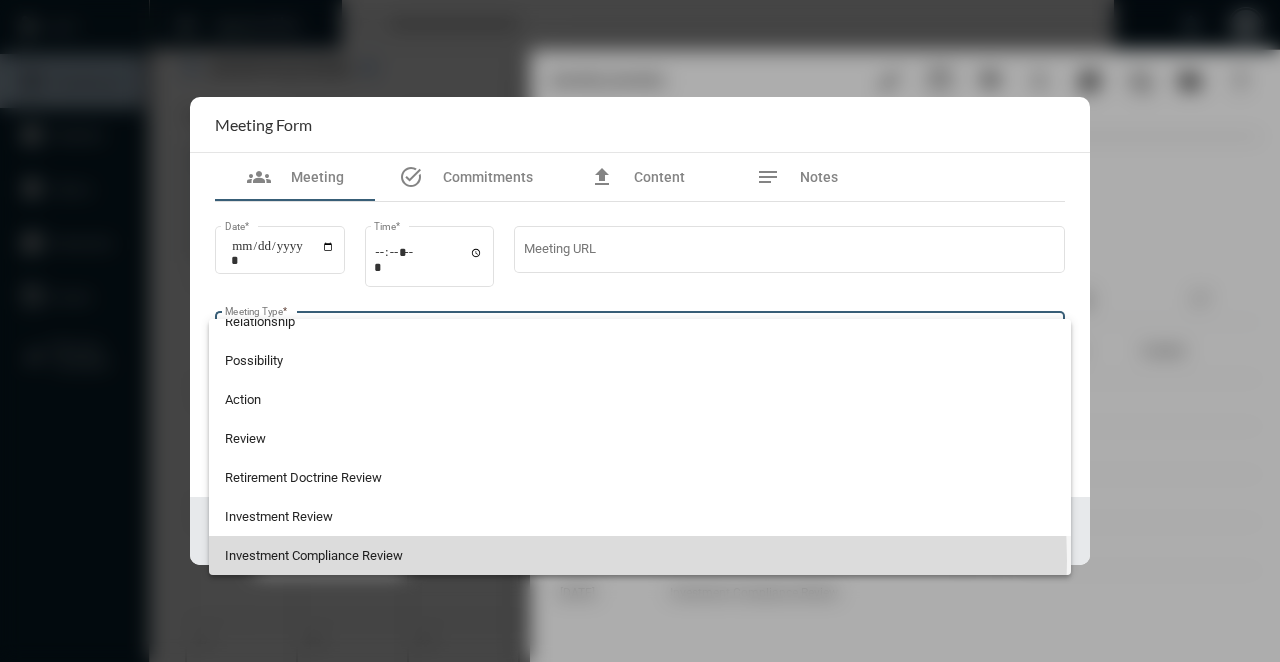 click on "Investment Compliance Review" at bounding box center (640, 555) 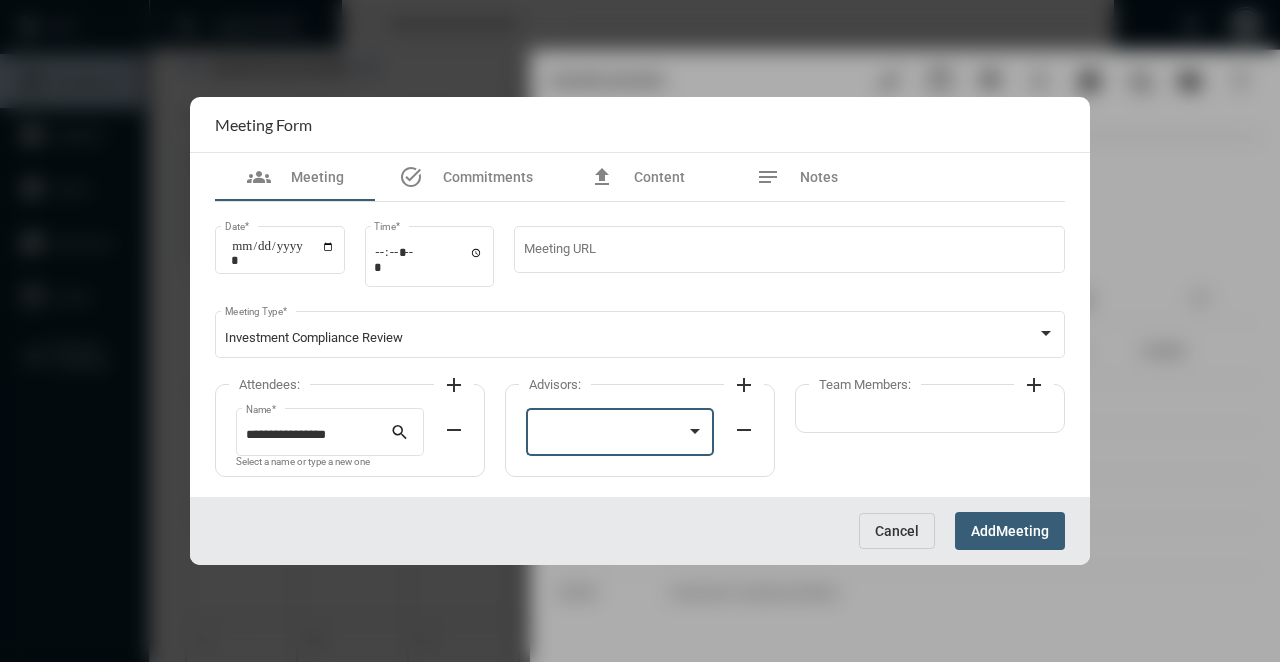 click at bounding box center [695, 431] 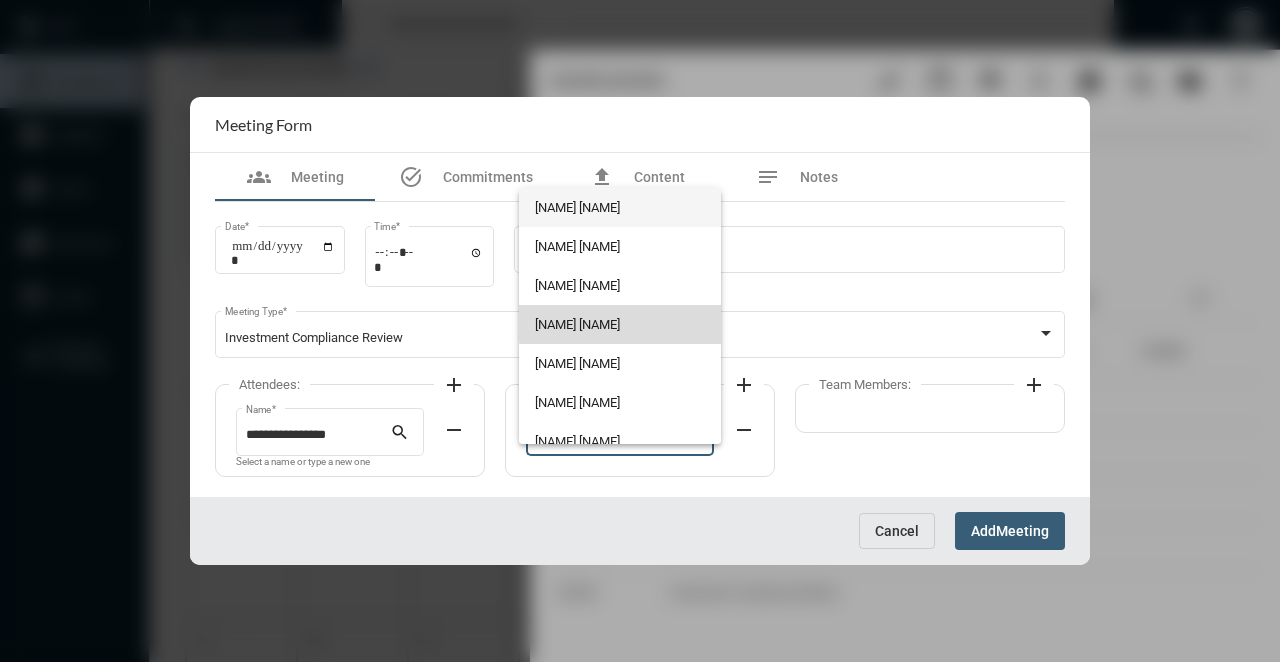 click on "[NAME] [NAME]" at bounding box center [619, 324] 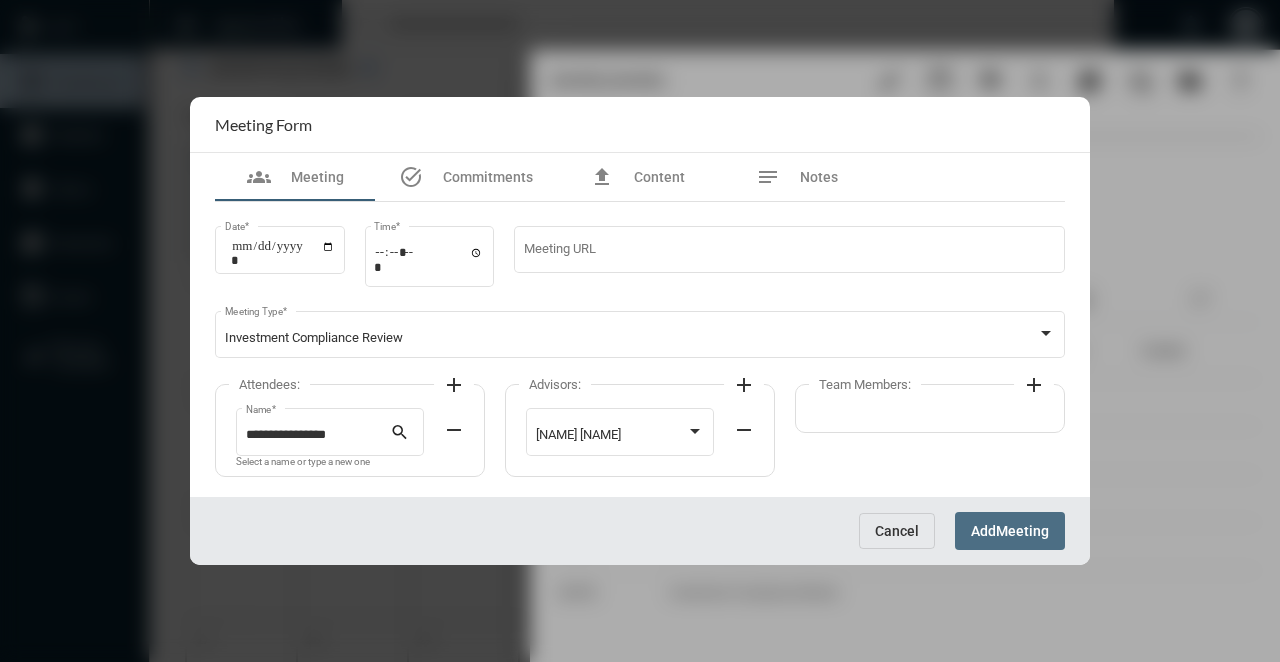 click on "Meeting" at bounding box center [1022, 532] 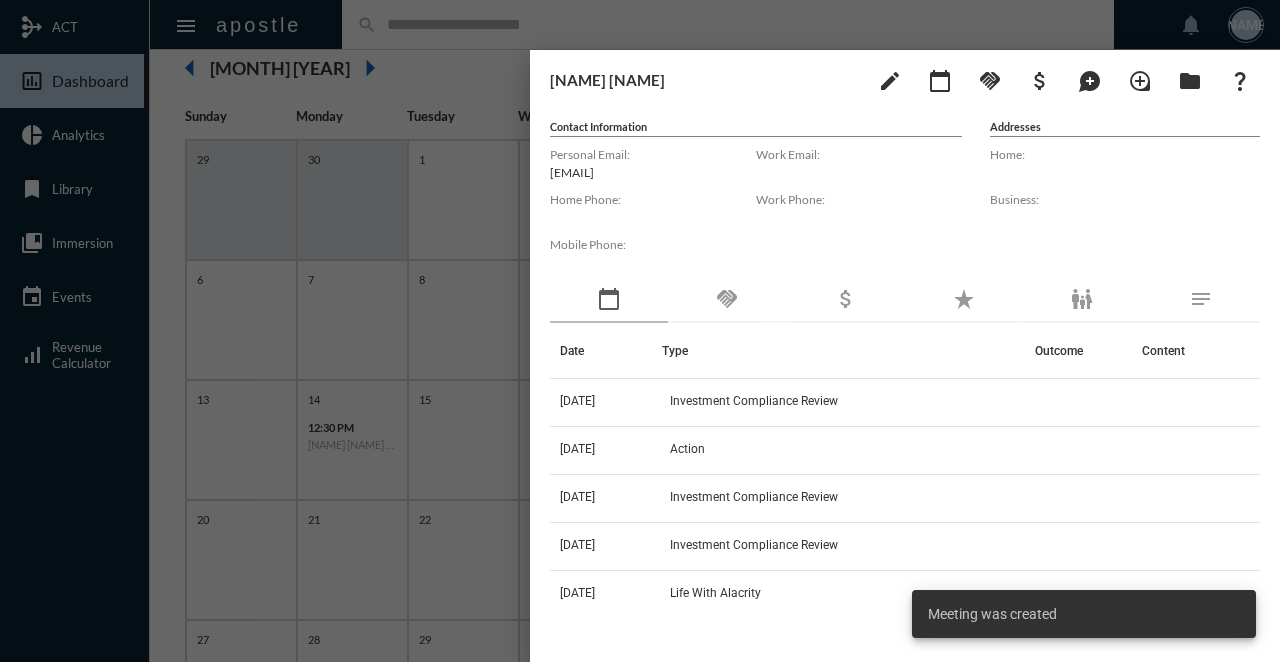 click at bounding box center (640, 331) 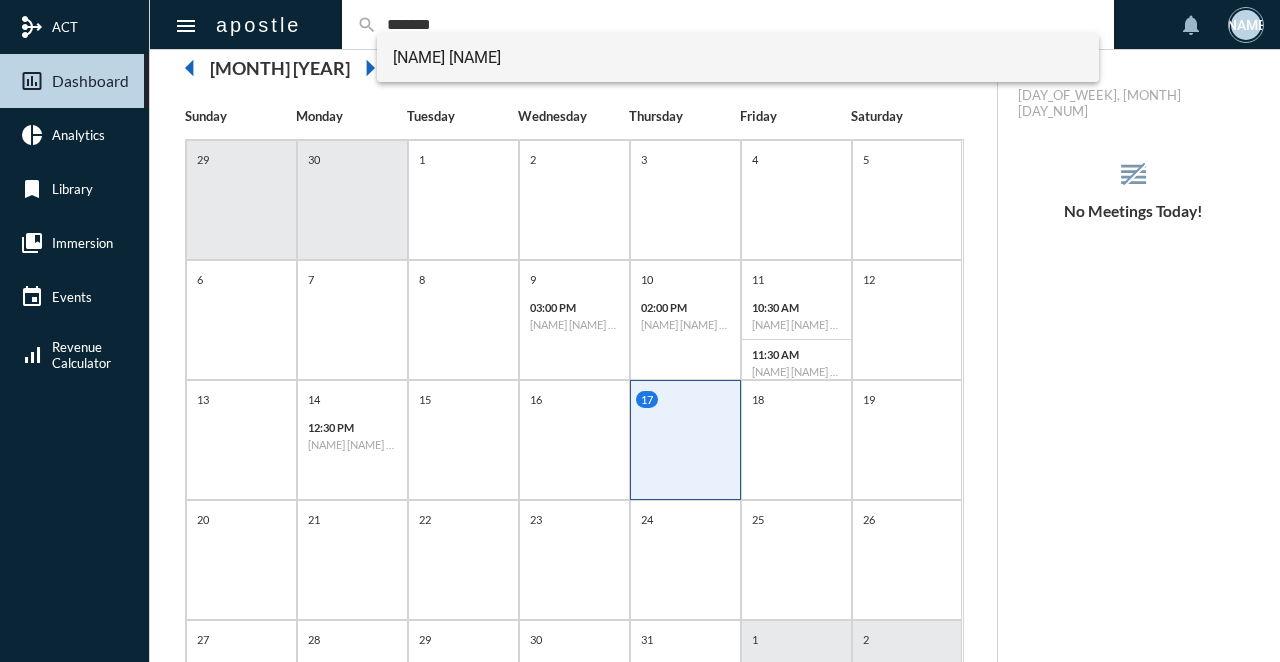 type on "*******" 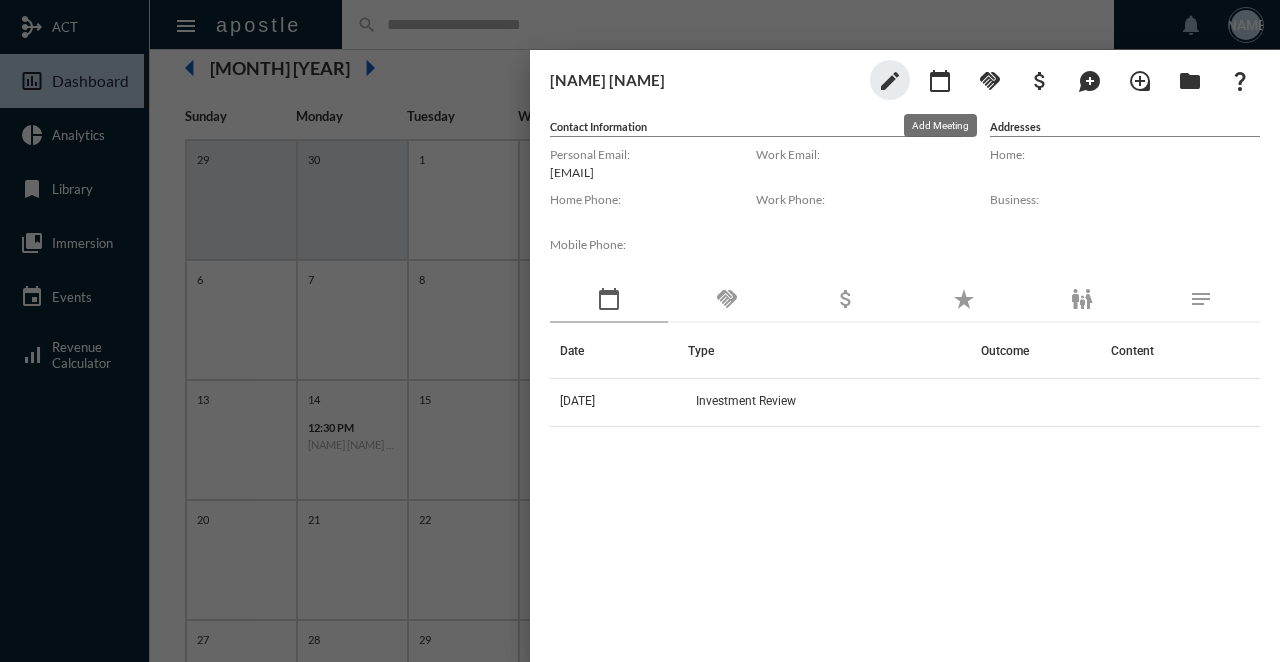 click on "calendar_today" 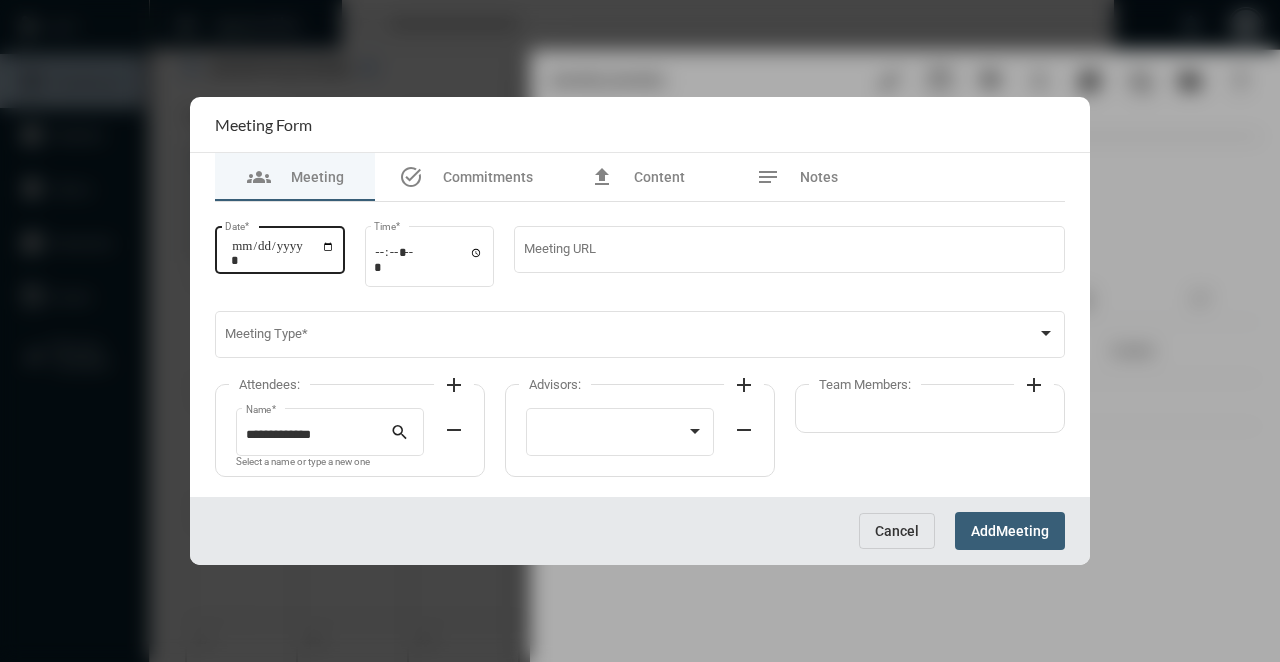 click on "Date  *" at bounding box center [283, 253] 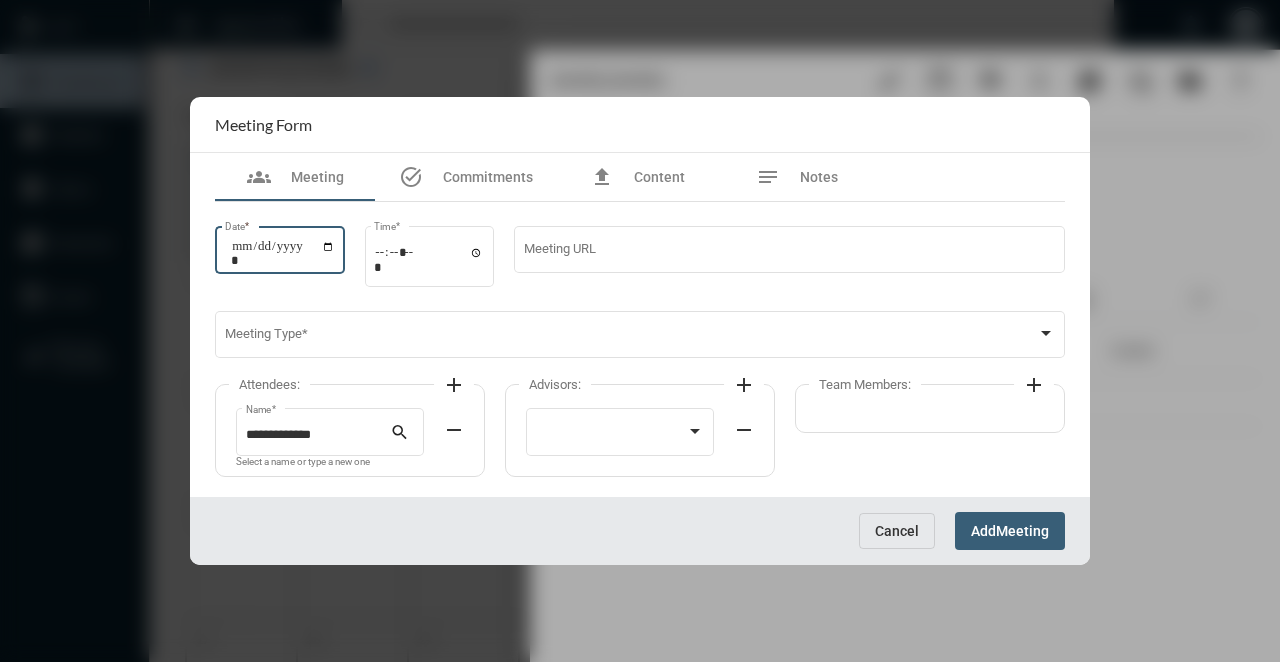 type on "**********" 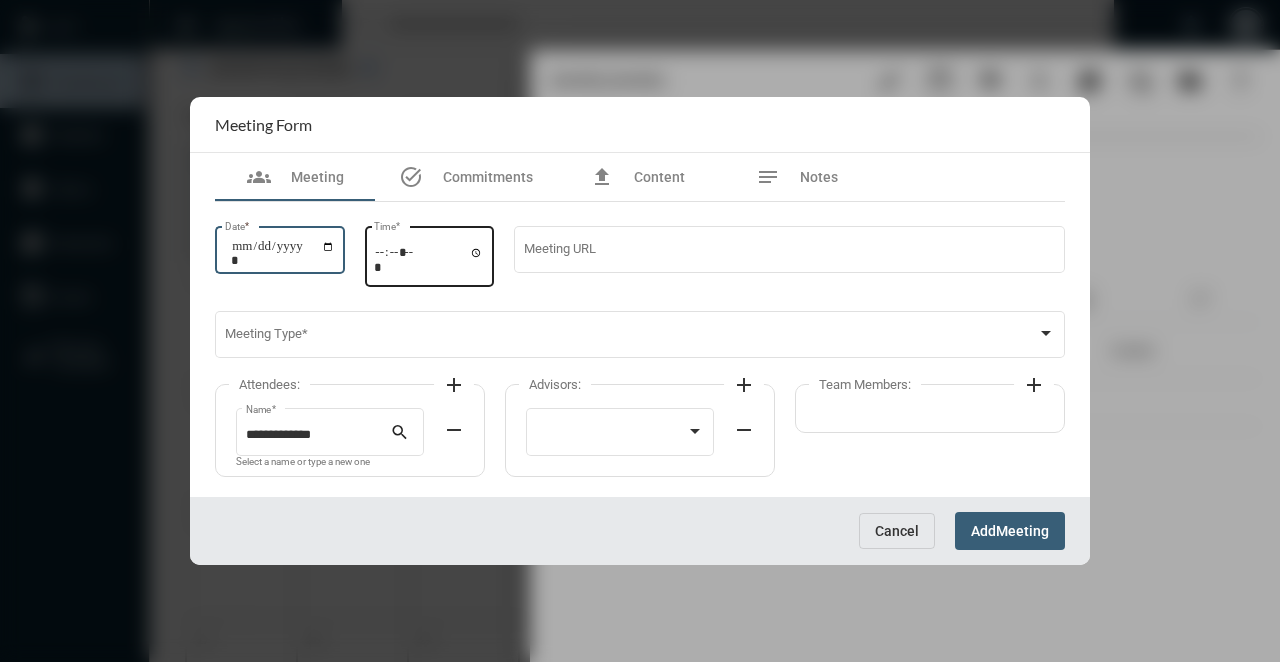 click on "Time  *" at bounding box center [429, 259] 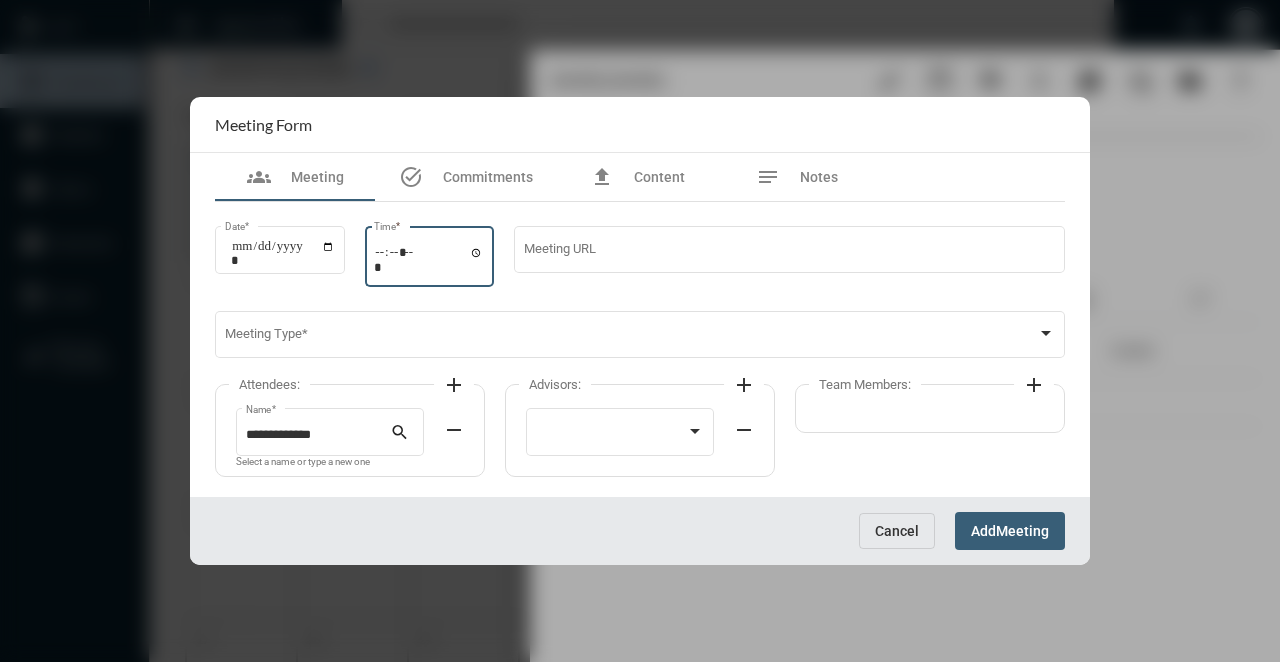 type on "*****" 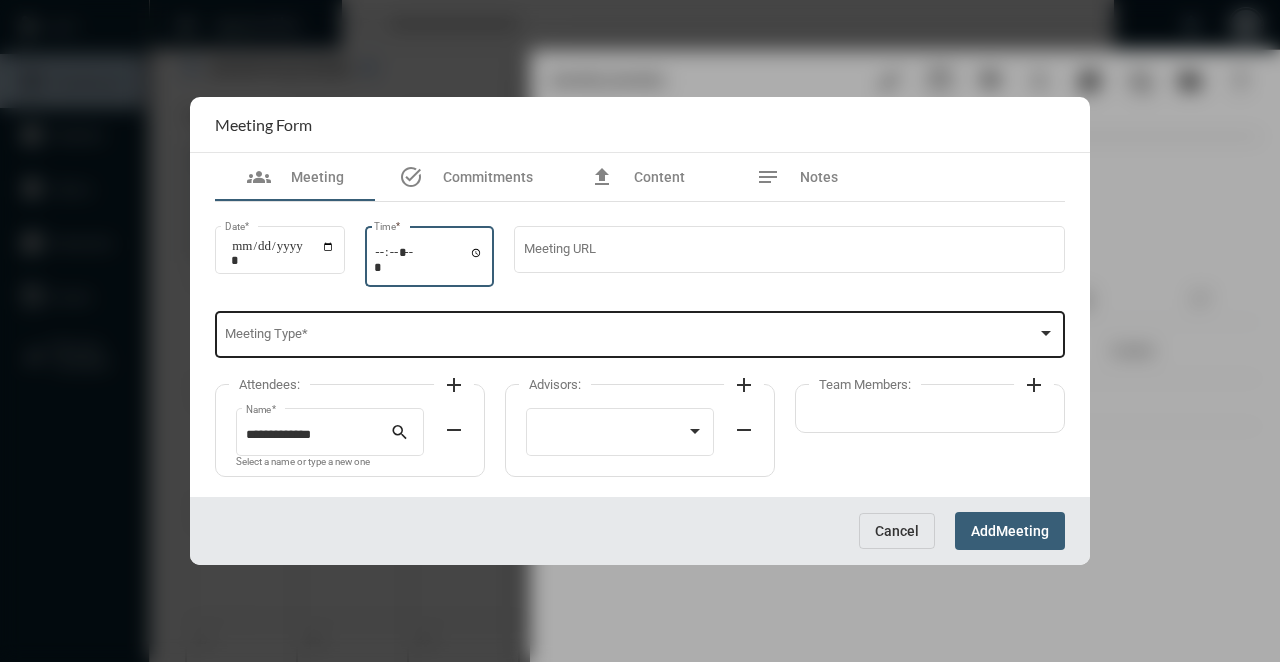 click on "Meeting Type  *" at bounding box center (640, 333) 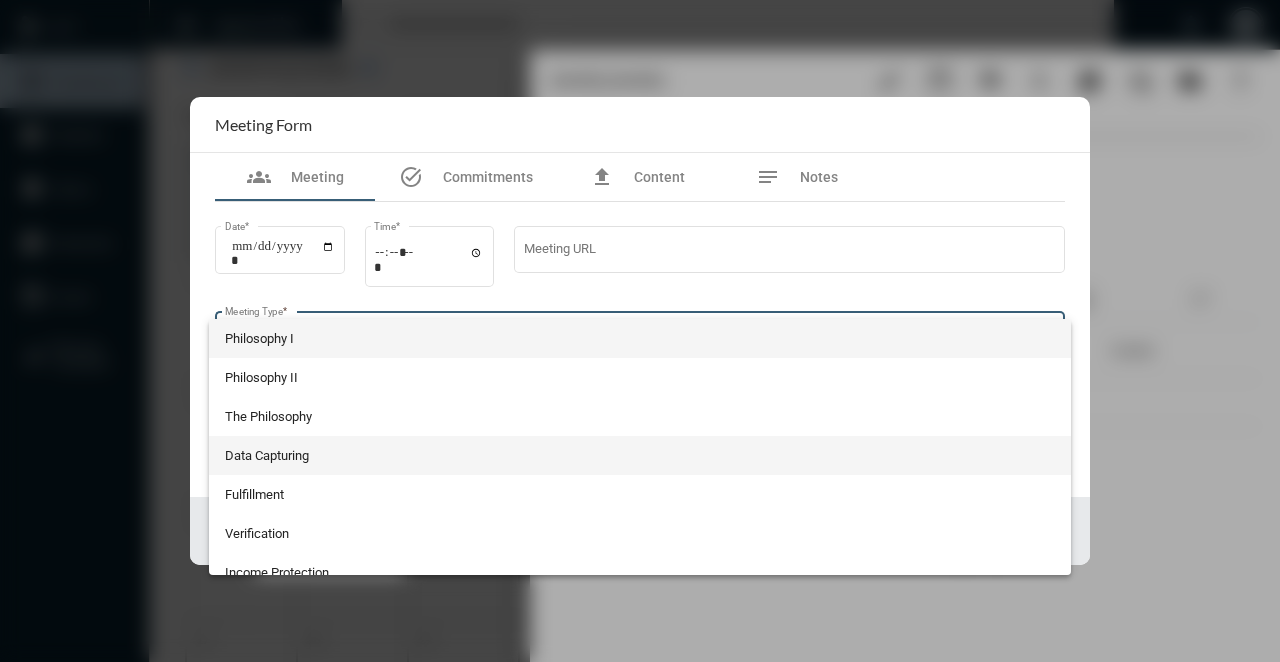 scroll, scrollTop: 524, scrollLeft: 0, axis: vertical 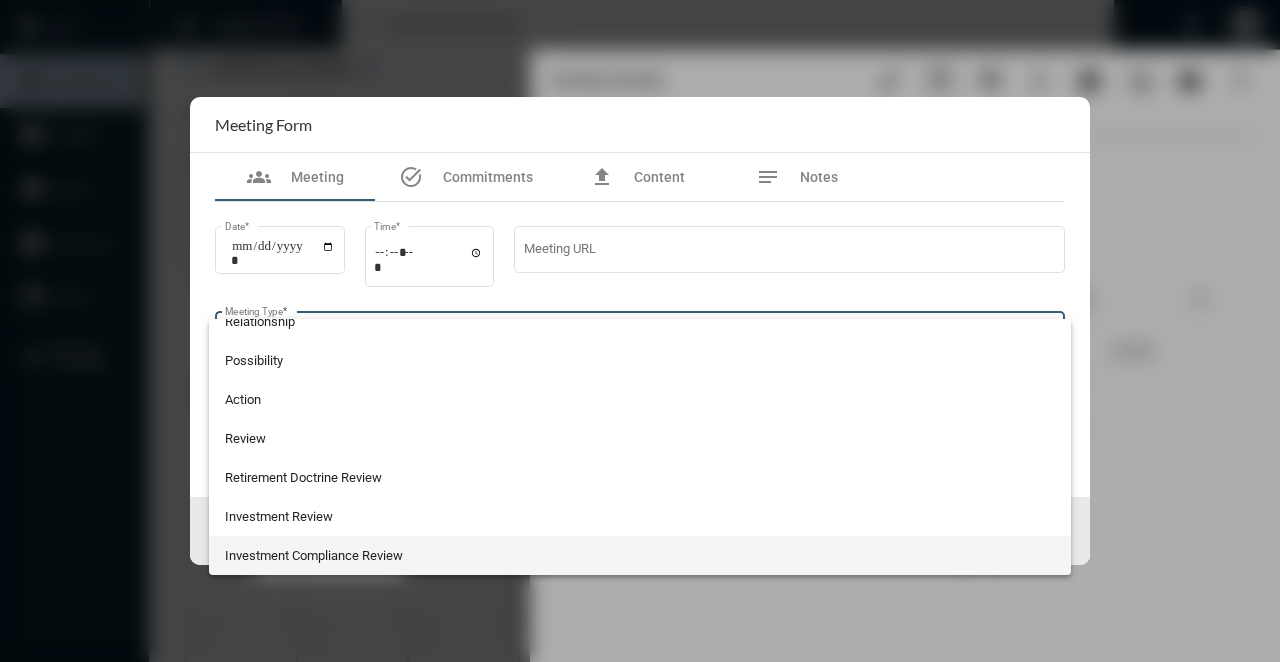 click on "Investment Compliance Review" at bounding box center (640, 555) 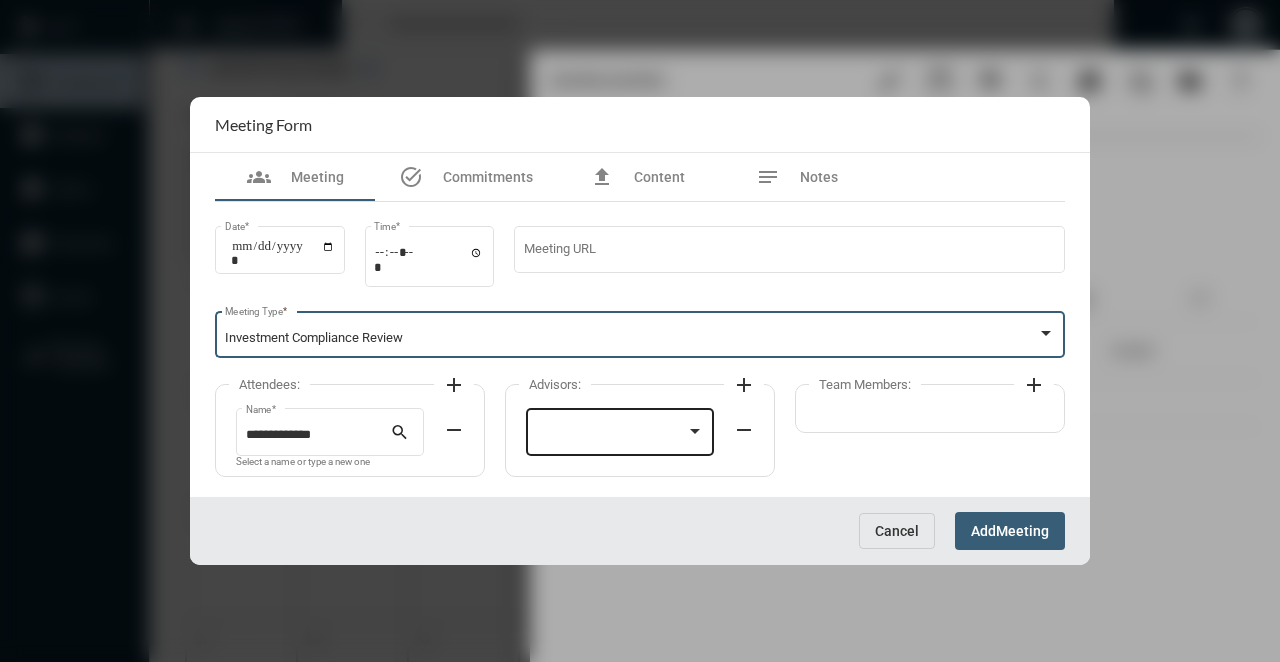 click 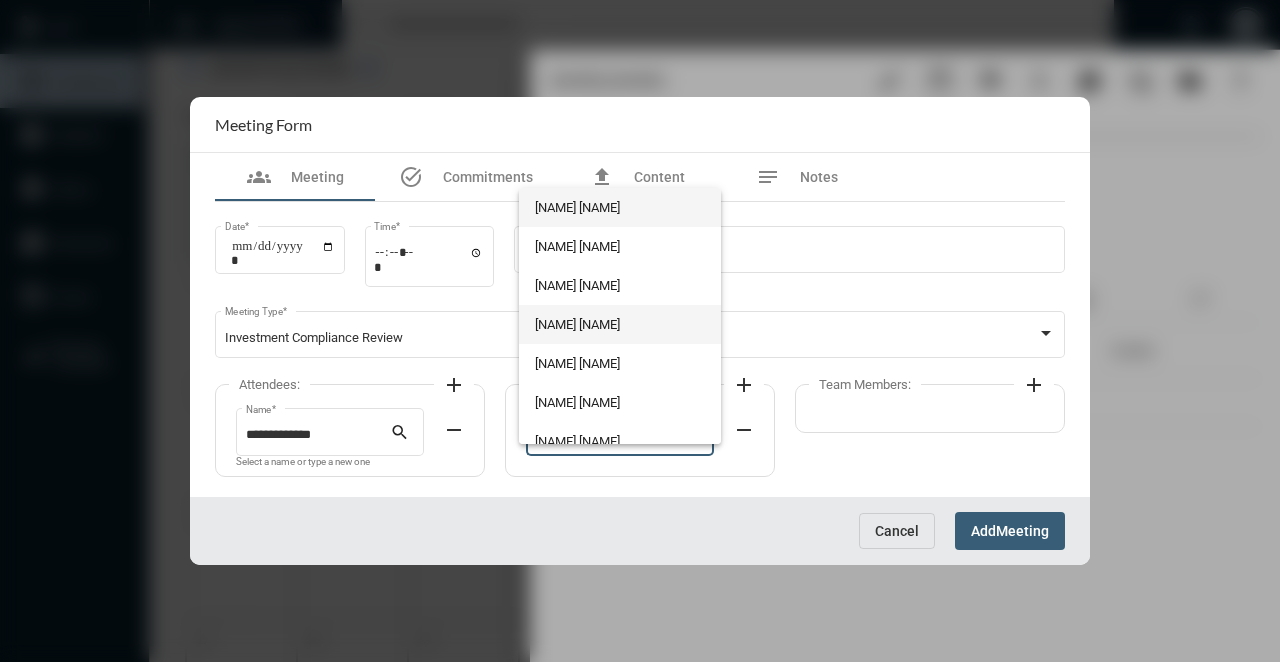 click on "[NAME] [NAME]" at bounding box center [619, 324] 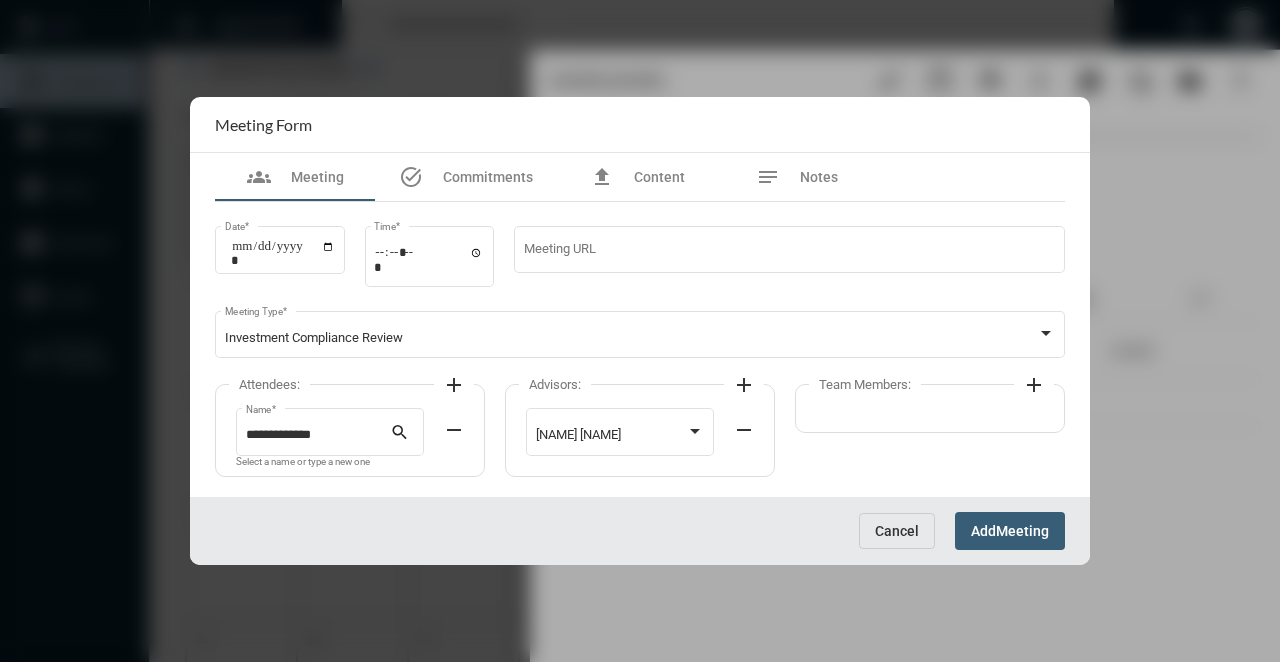 click on "Meeting" at bounding box center [1022, 532] 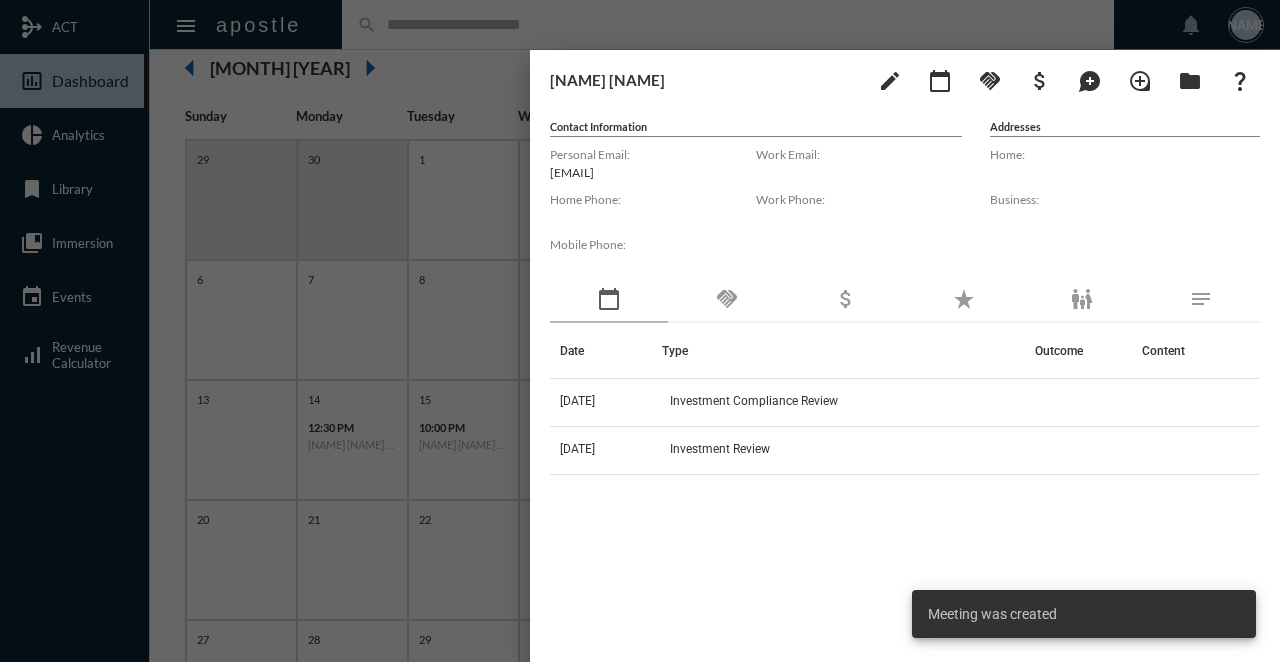 click at bounding box center [640, 331] 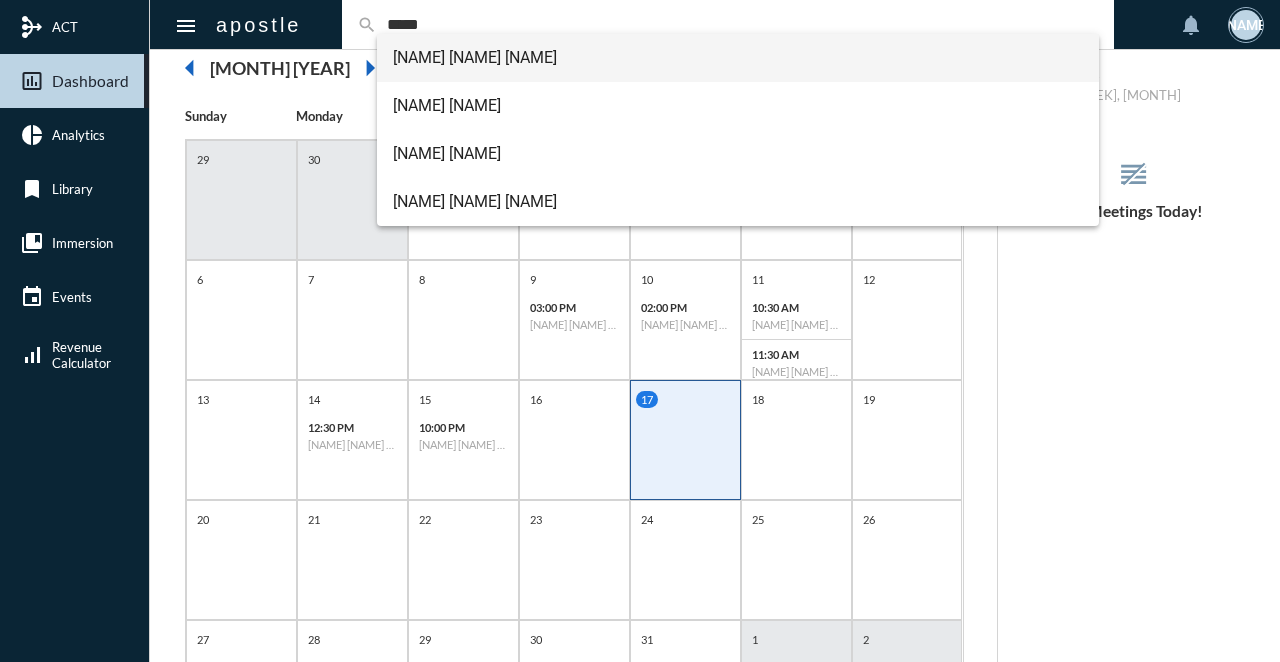 type on "*****" 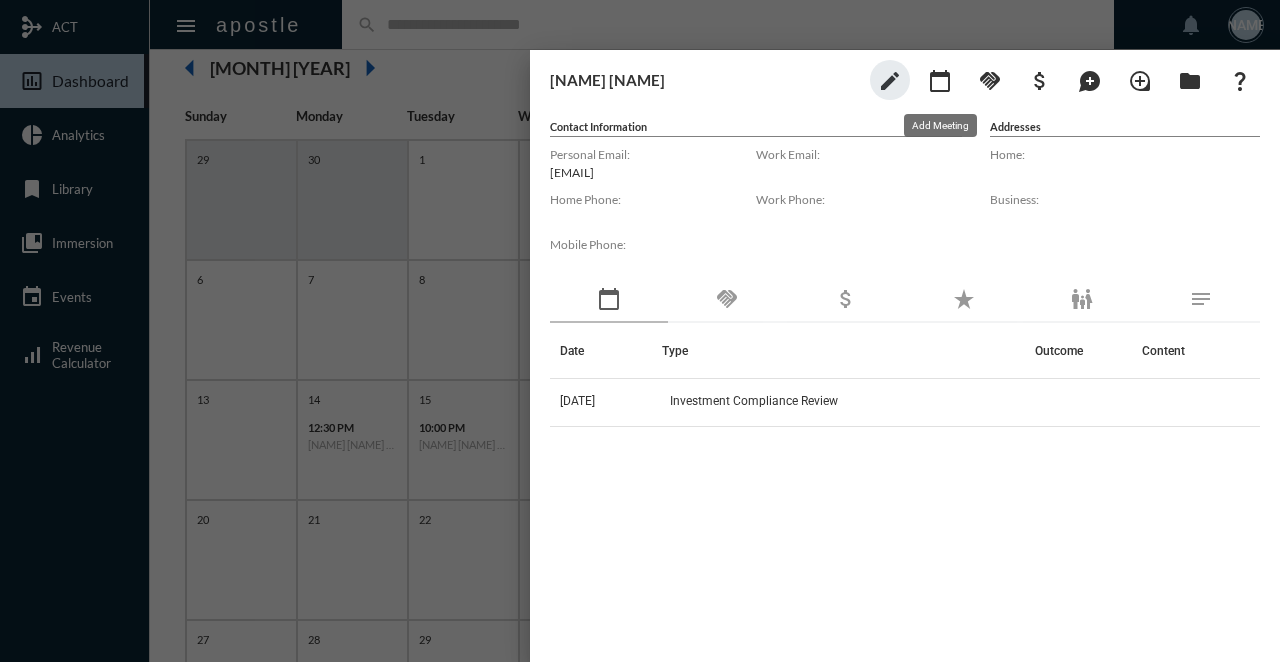 click on "calendar_today" 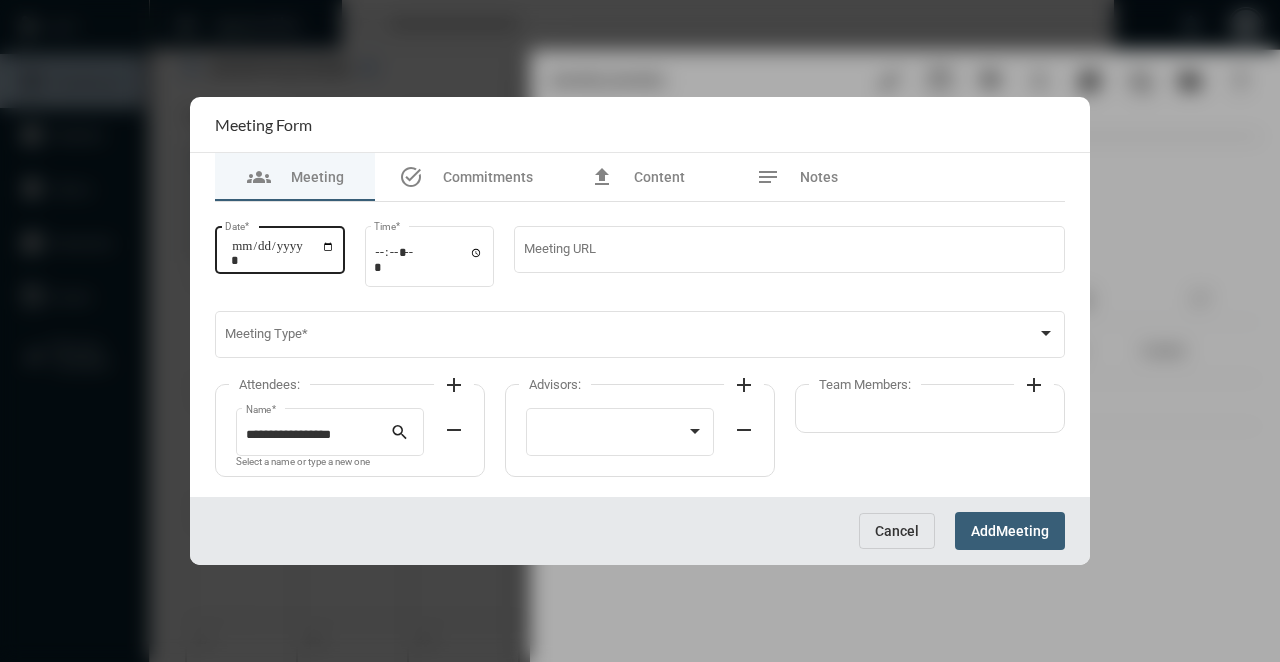 click on "Date  *" at bounding box center (280, 247) 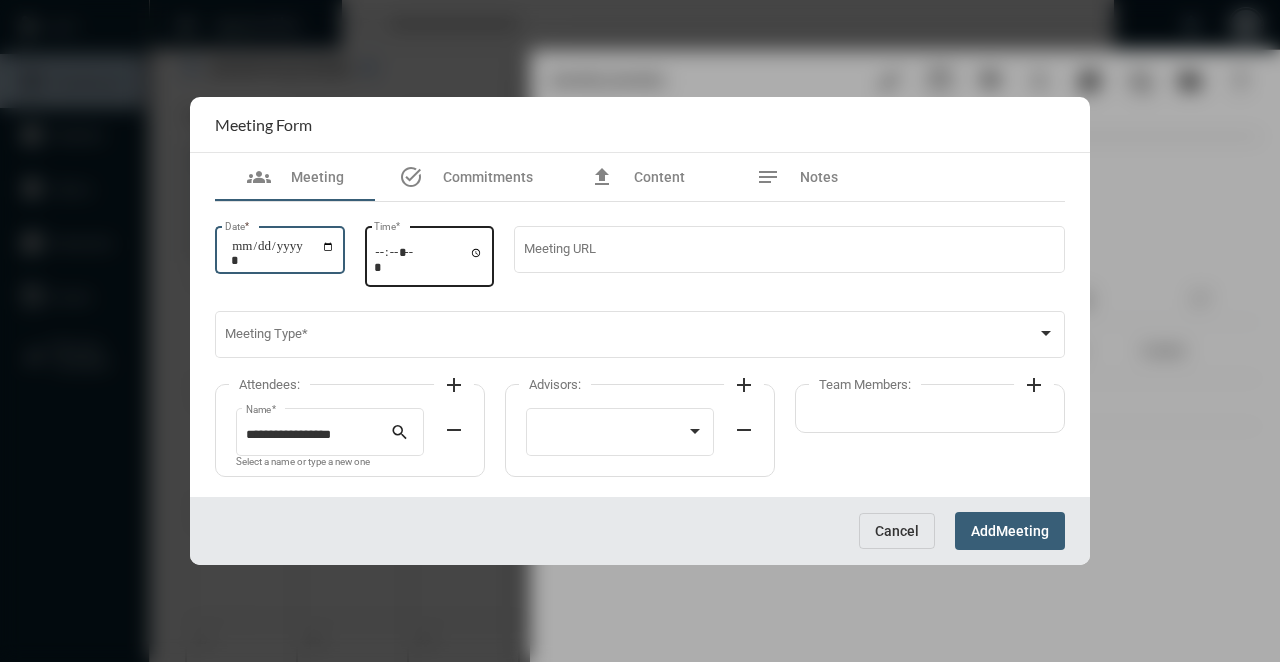 click on "Time  *" at bounding box center [429, 259] 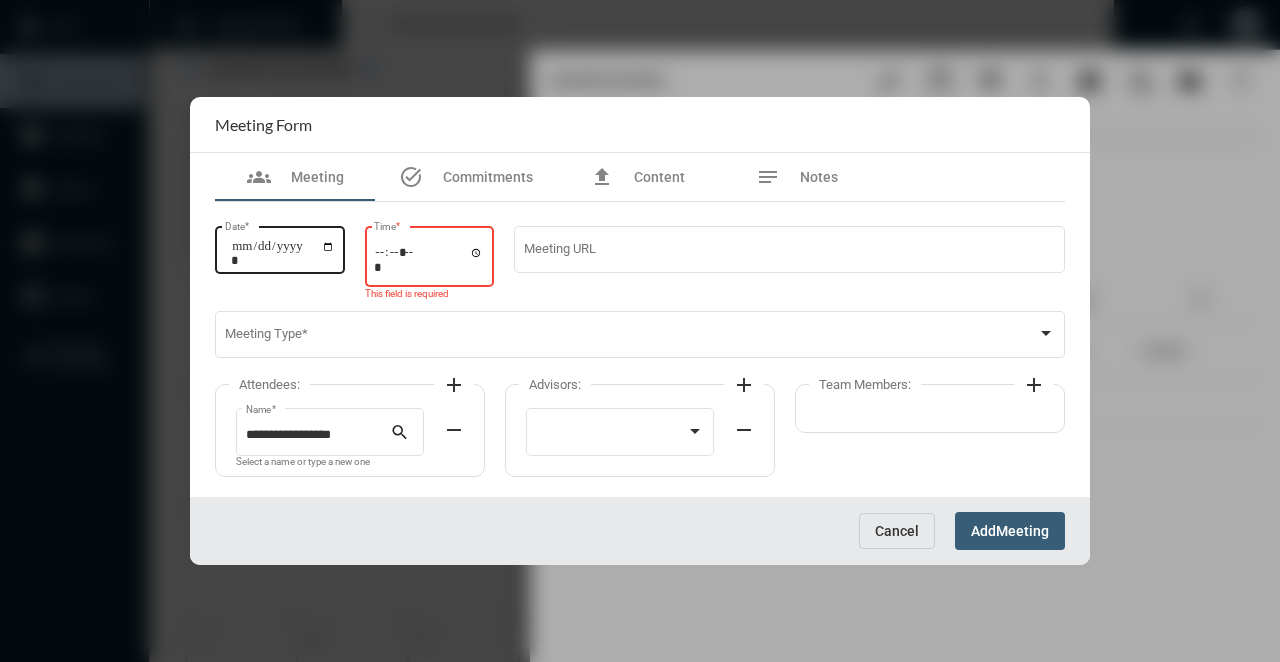 click on "**********" at bounding box center (283, 253) 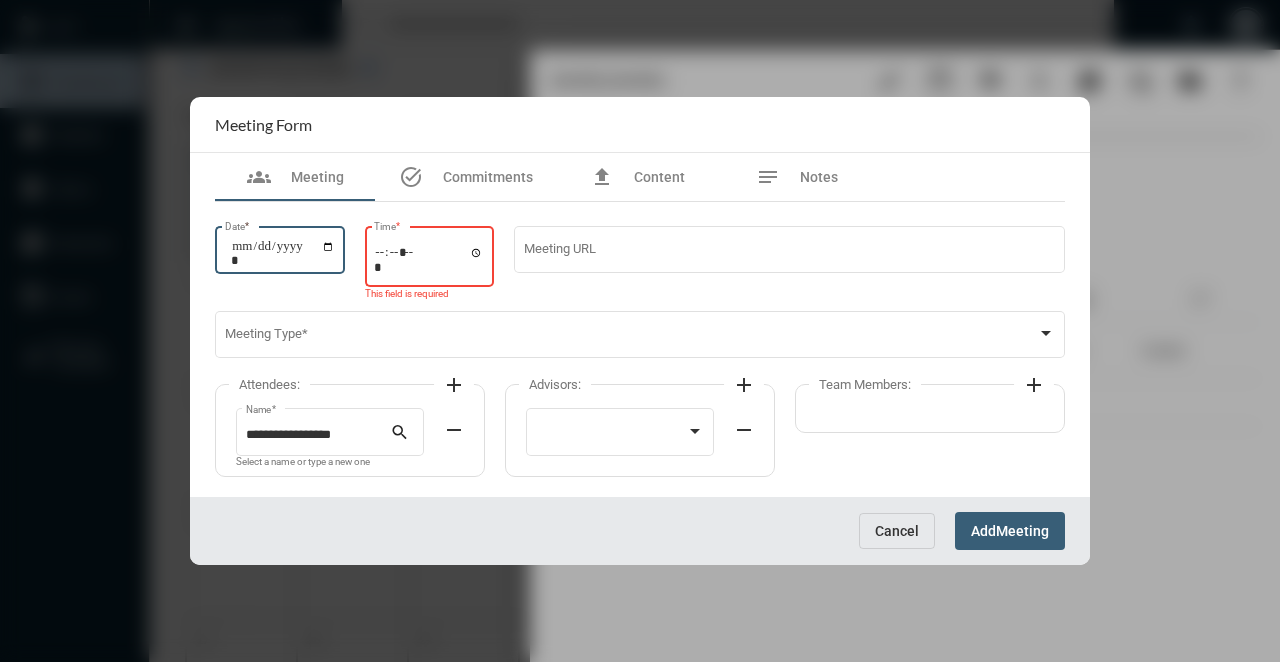 click on "**********" at bounding box center [283, 253] 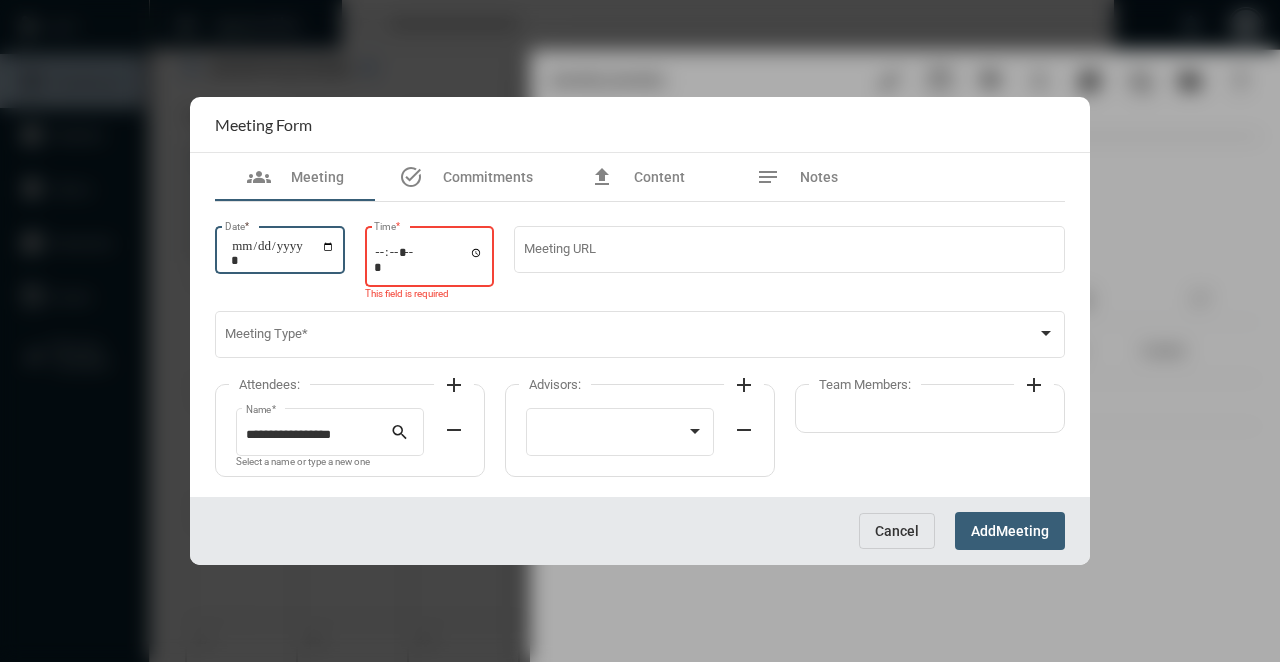 click on "Time  *" at bounding box center (429, 259) 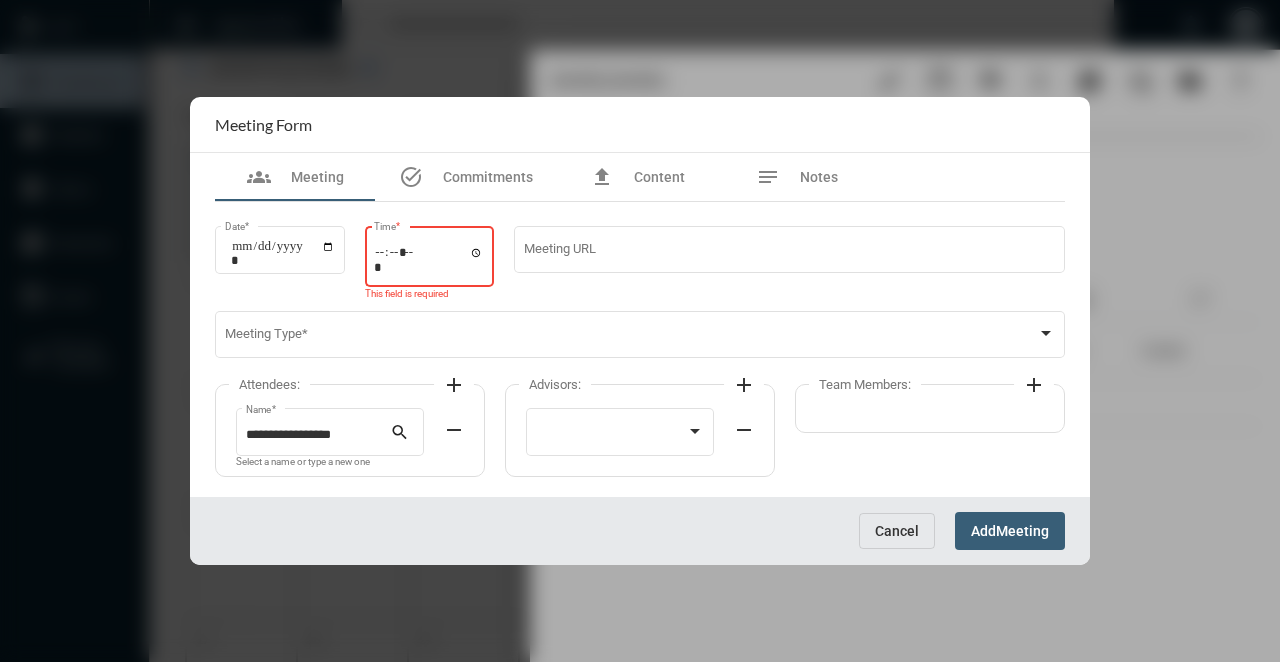 type on "*****" 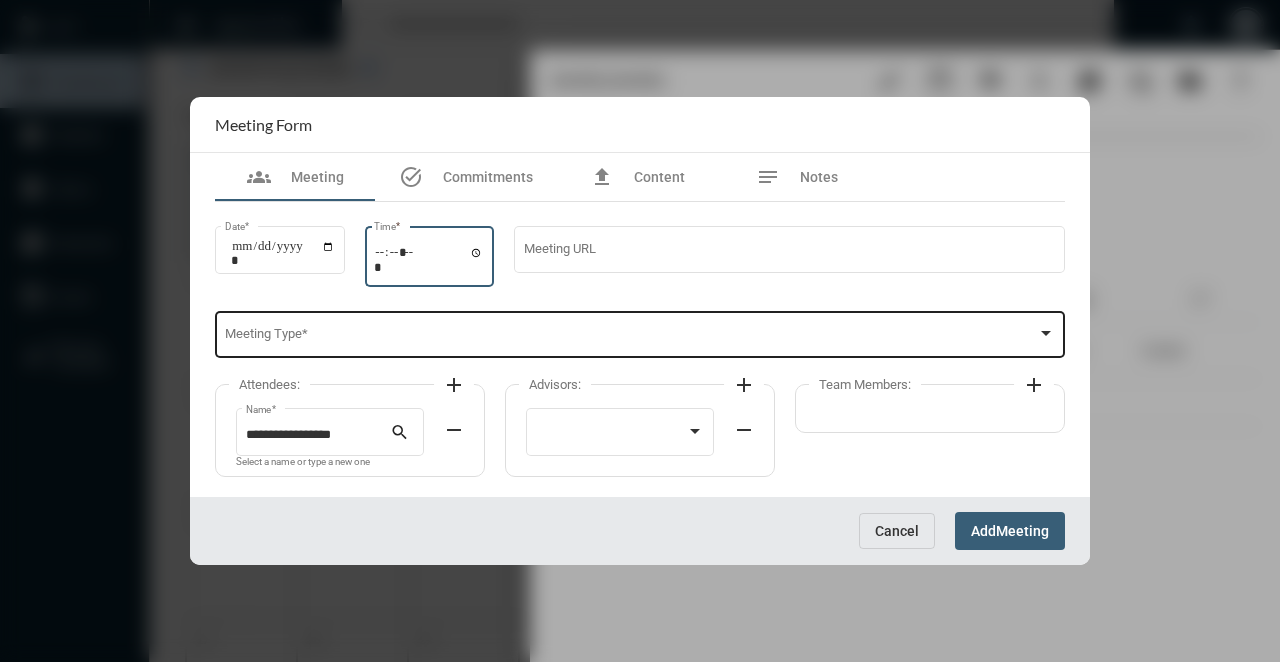 click on "Meeting Type  *" at bounding box center (640, 333) 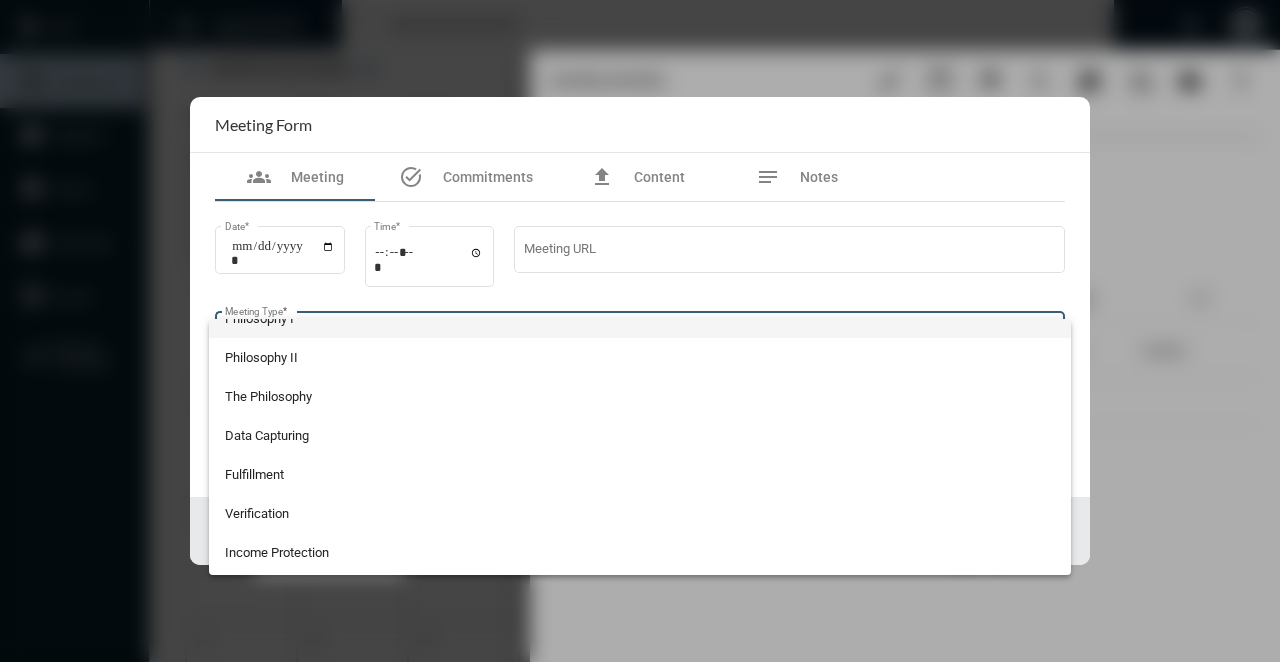 scroll, scrollTop: 12, scrollLeft: 0, axis: vertical 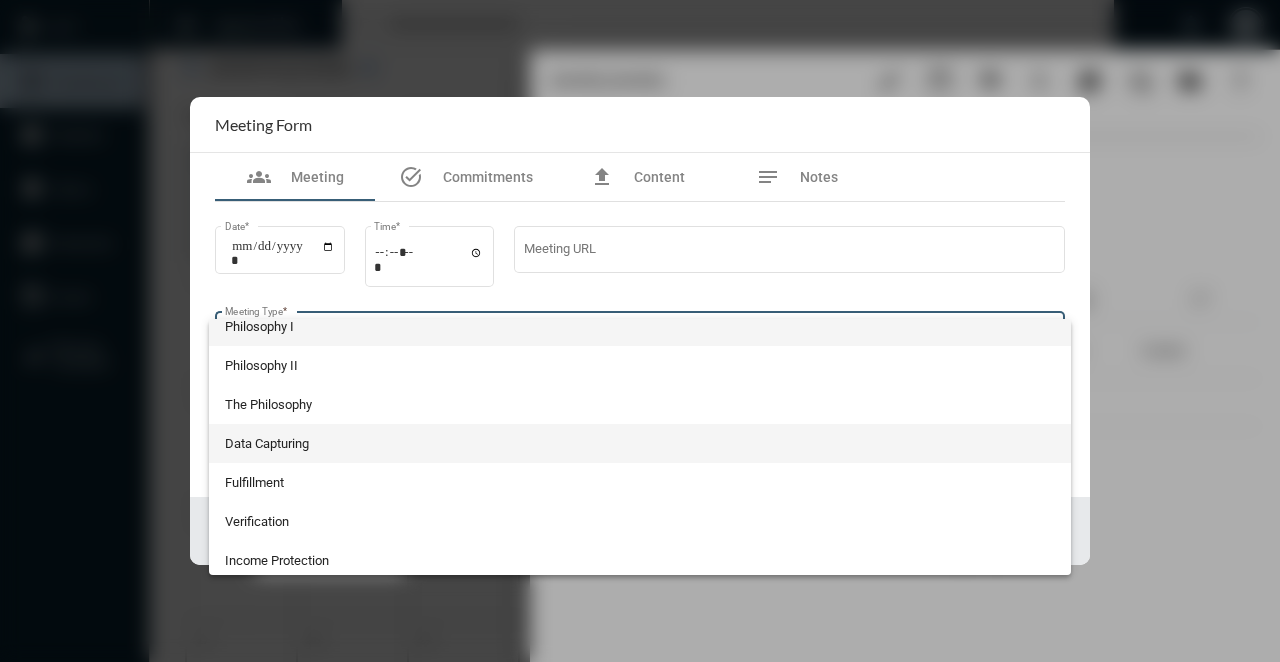 click on "Data Capturing" at bounding box center [640, 443] 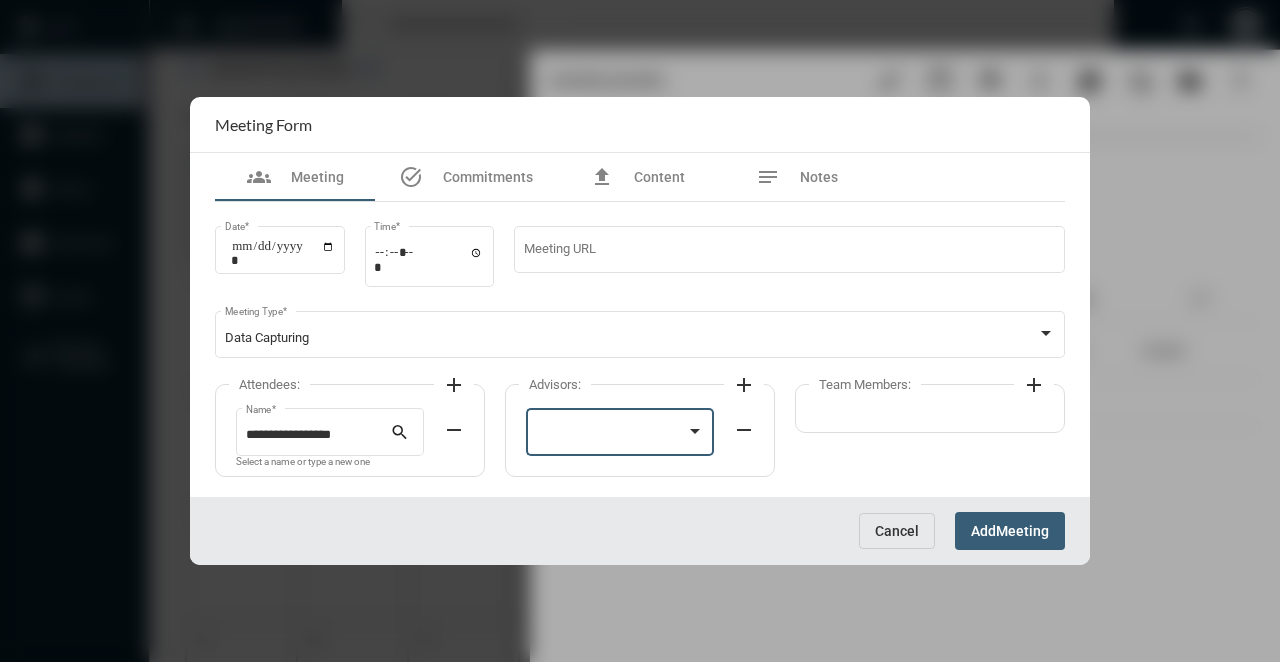 click at bounding box center (620, 435) 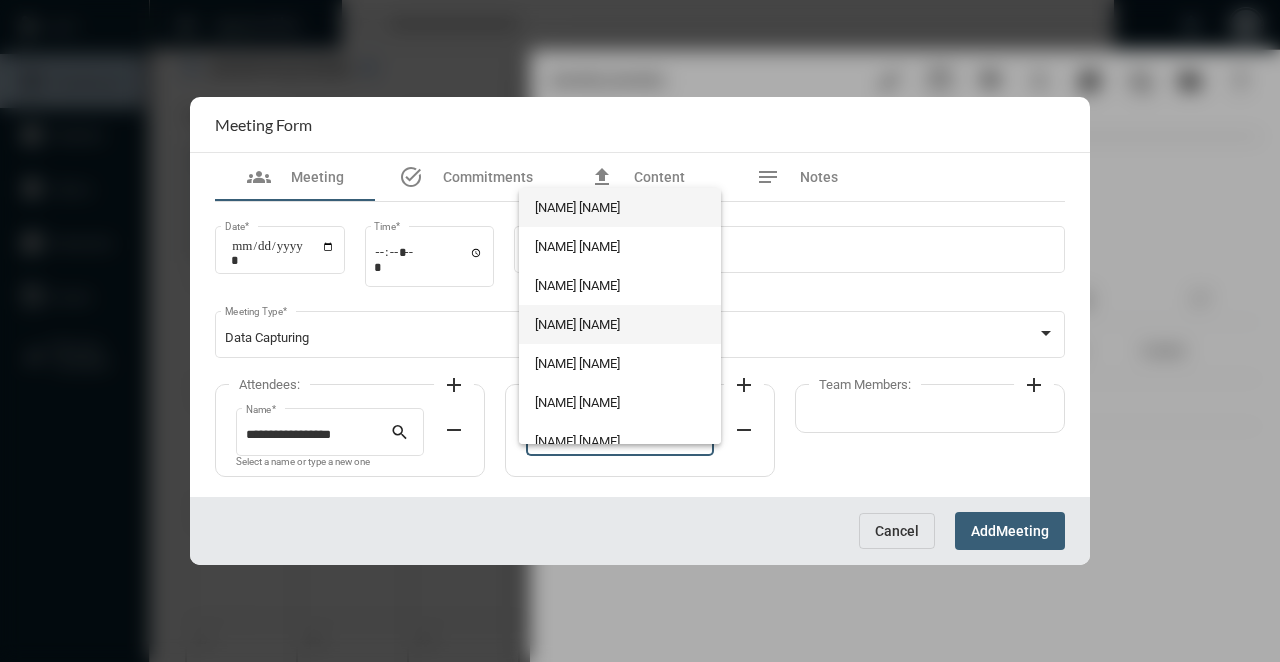 click on "[NAME] [NAME]" at bounding box center (619, 324) 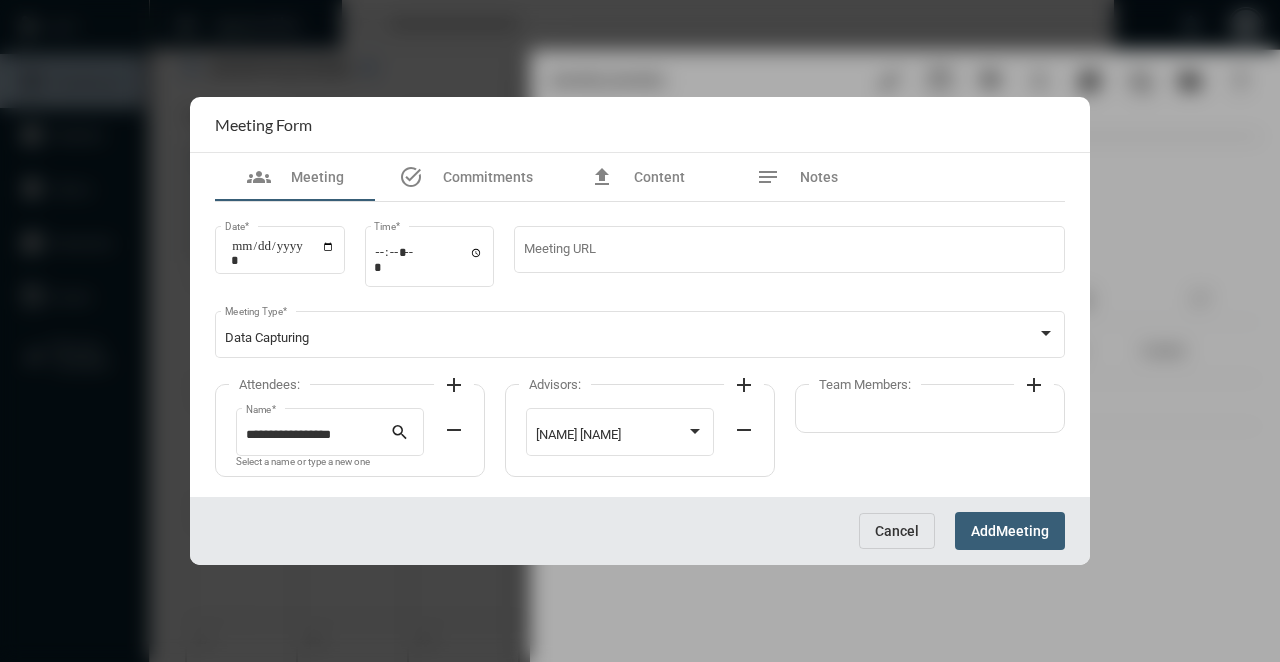 click on "Meeting" at bounding box center [1022, 532] 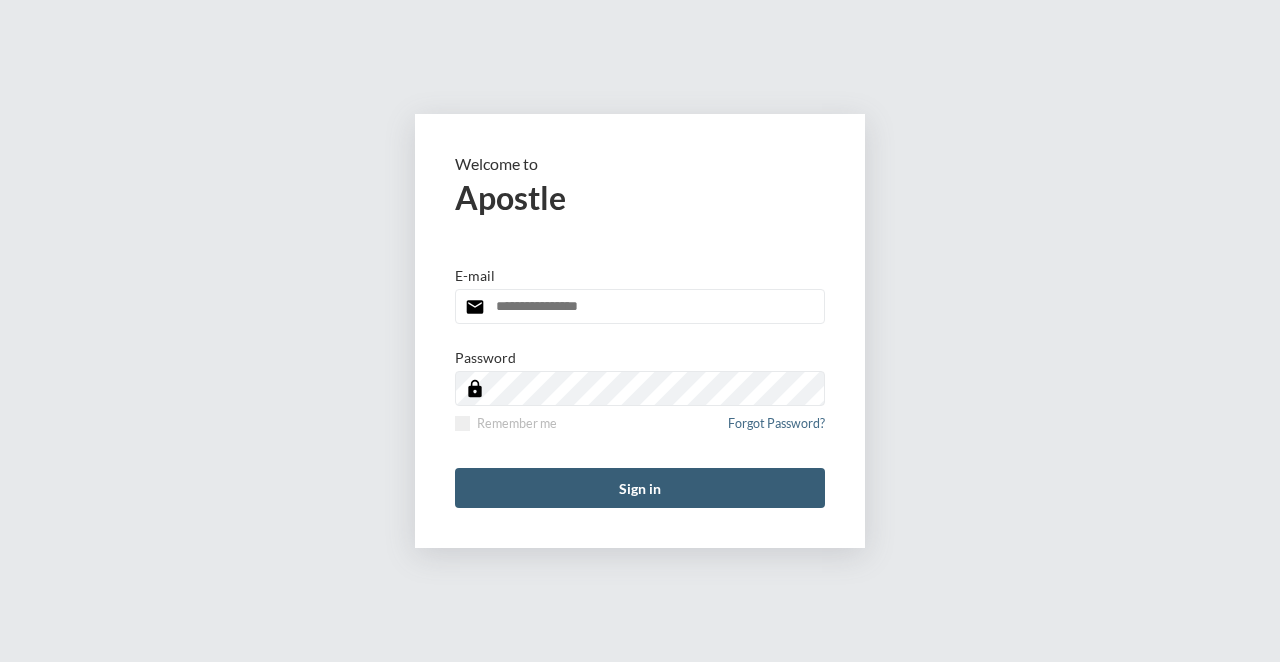 scroll, scrollTop: 0, scrollLeft: 0, axis: both 